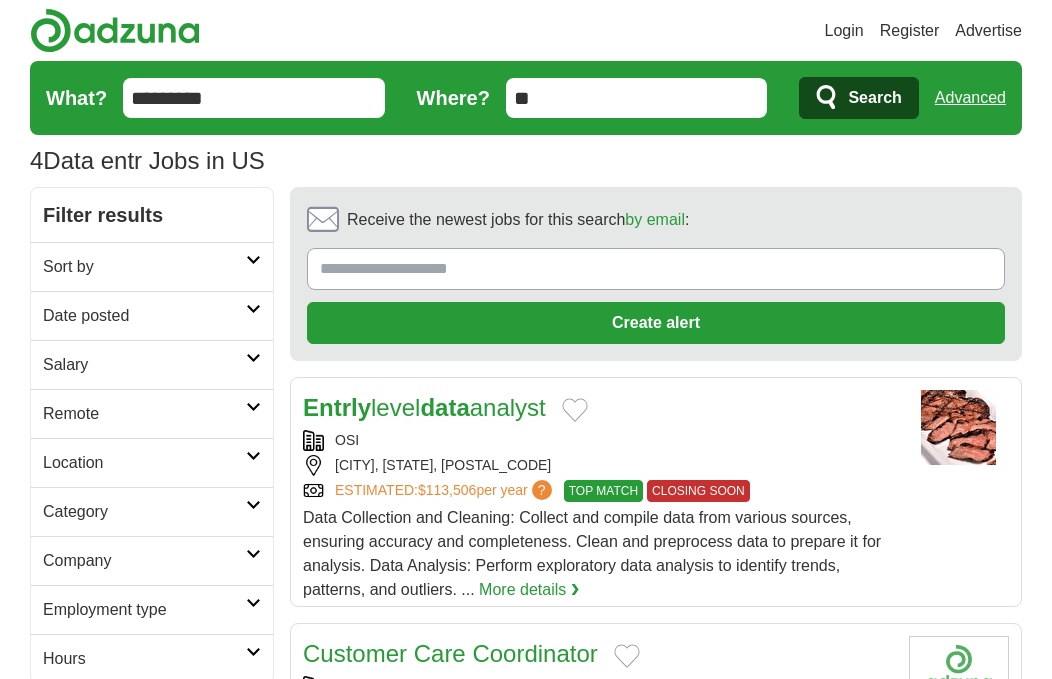 scroll, scrollTop: 0, scrollLeft: 0, axis: both 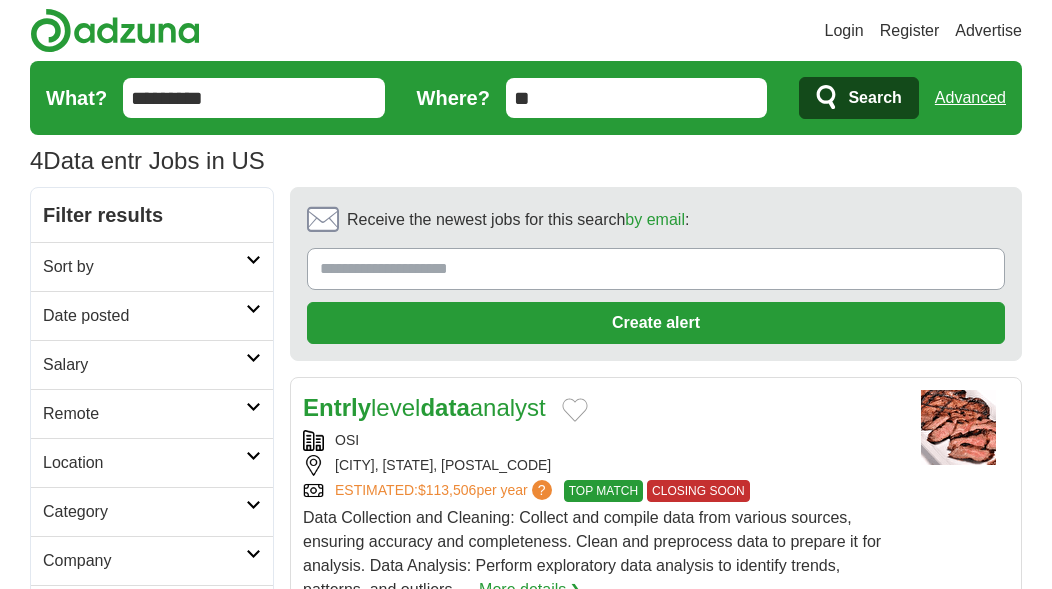click on "*********" at bounding box center (254, 98) 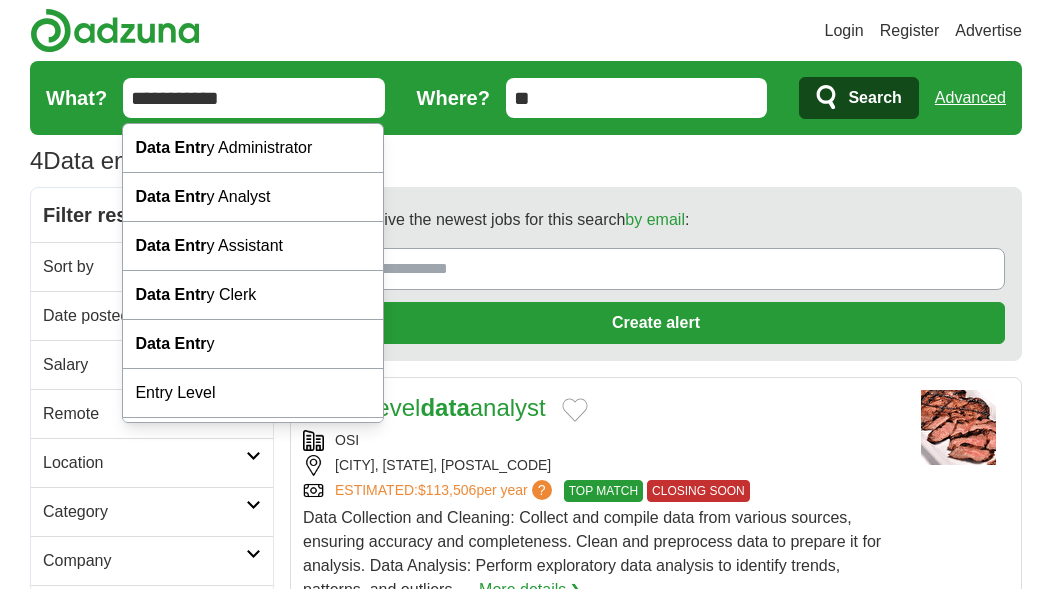 type on "**********" 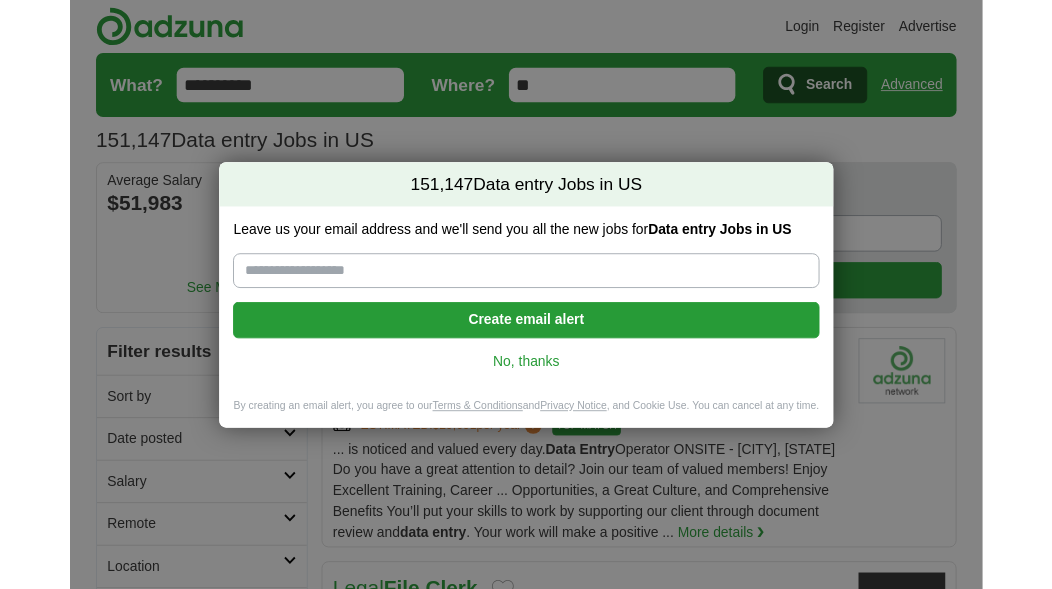 scroll, scrollTop: 0, scrollLeft: 0, axis: both 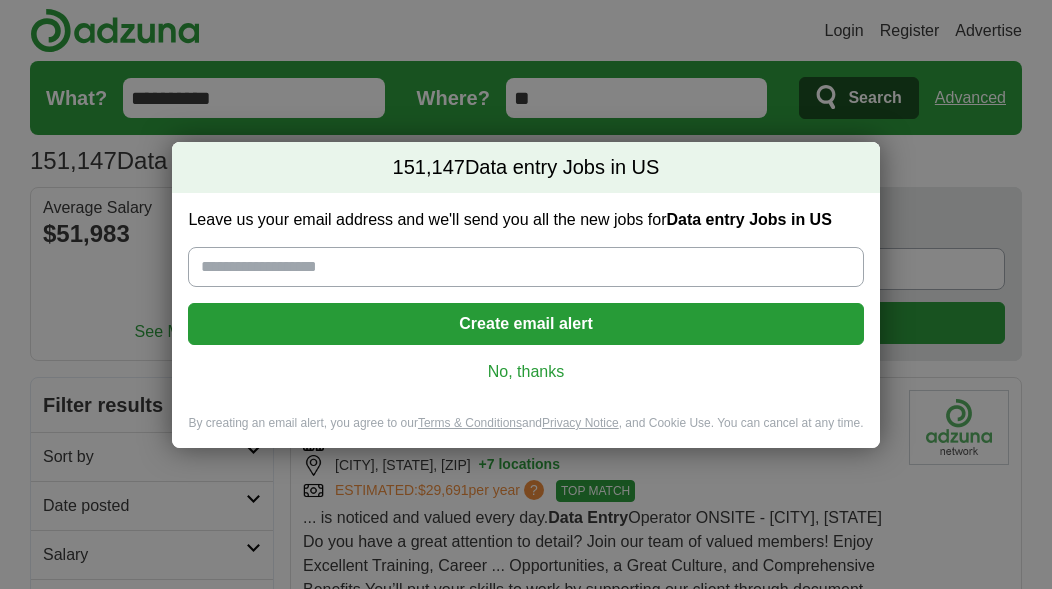 click on "No, thanks" at bounding box center (525, 372) 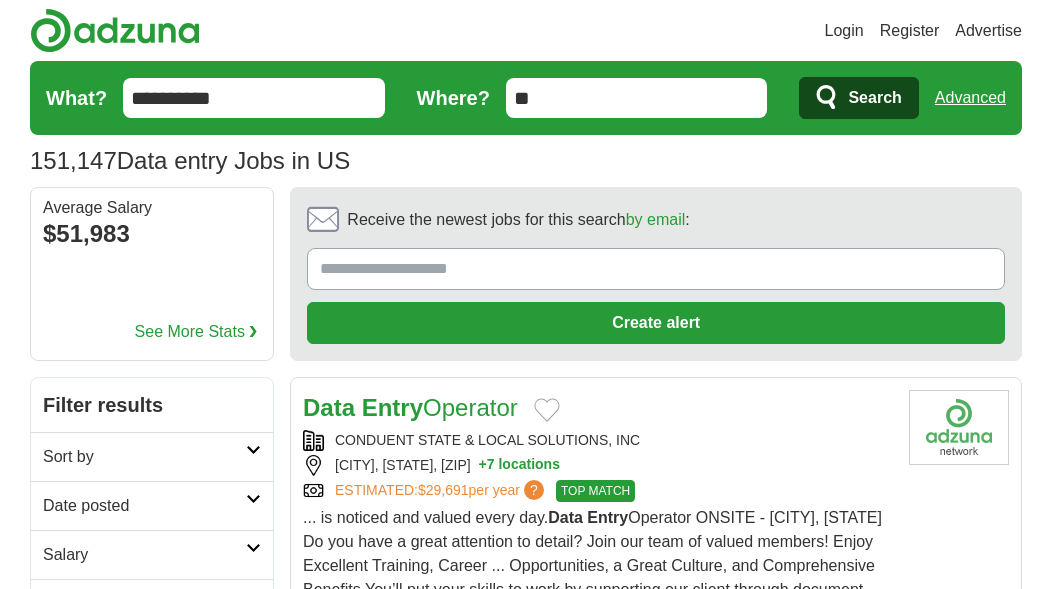 click on "**" at bounding box center (637, 98) 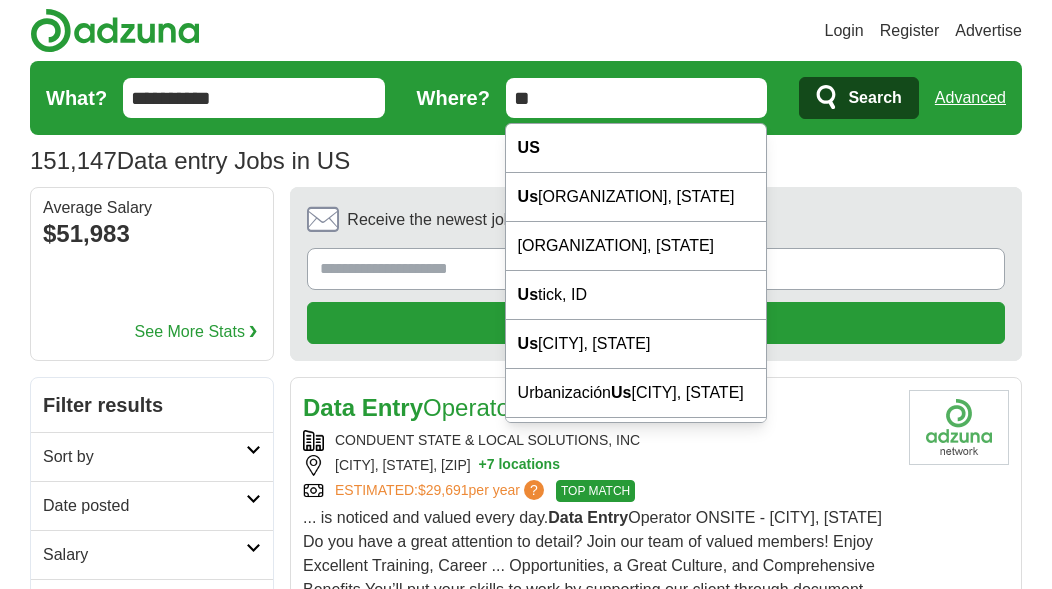 type on "*" 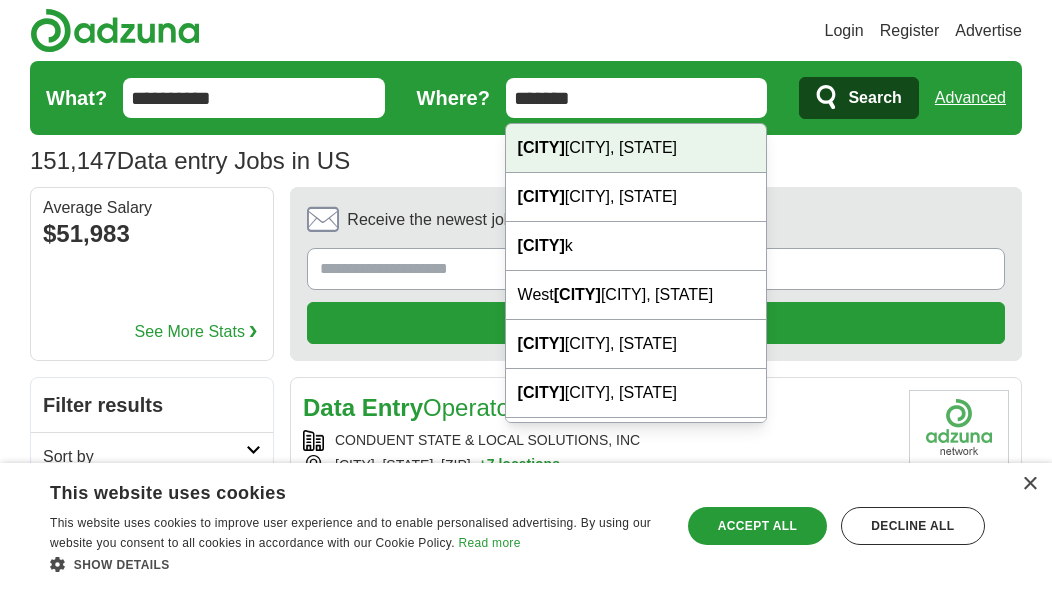 click on "New Yor k City, NY" at bounding box center [636, 148] 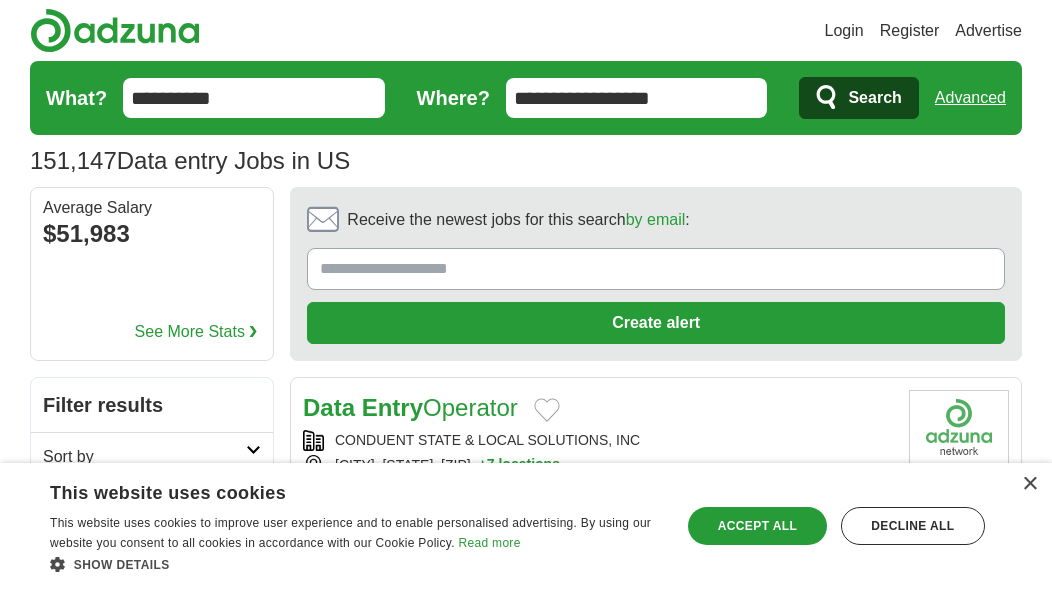 click 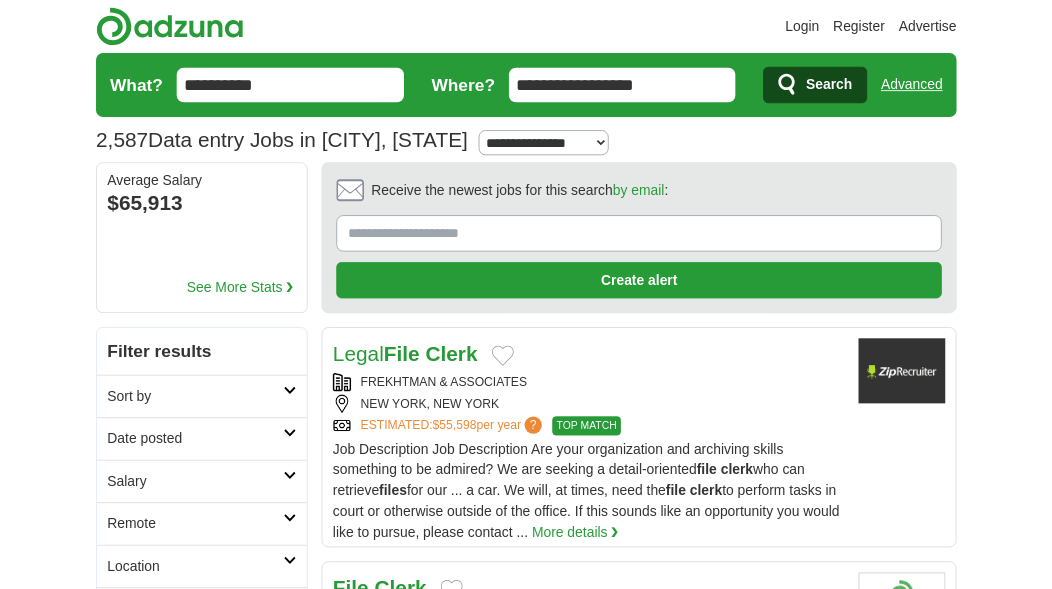 scroll, scrollTop: 0, scrollLeft: 0, axis: both 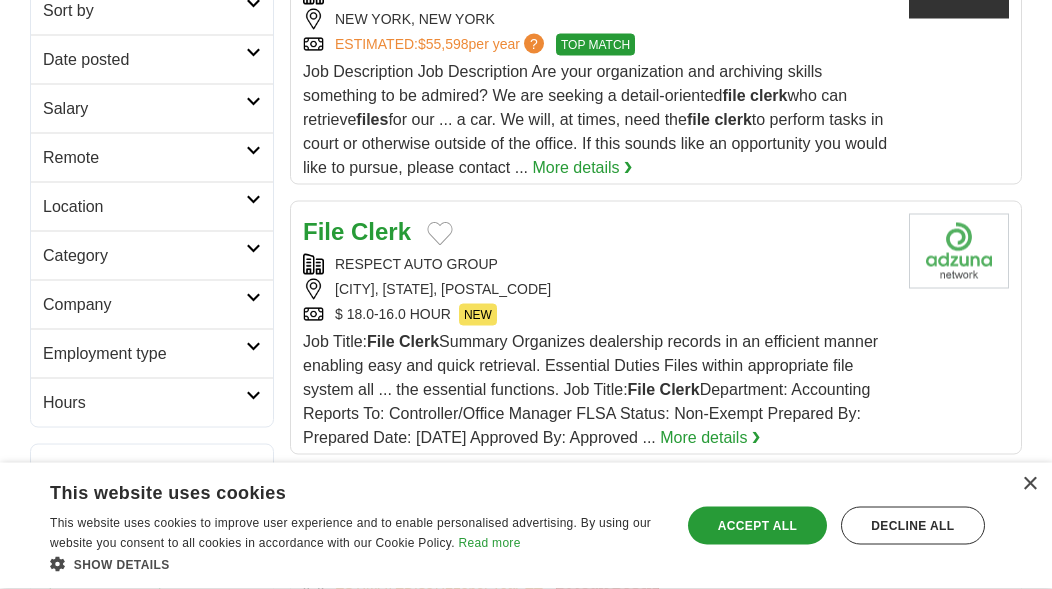 click at bounding box center (253, 151) 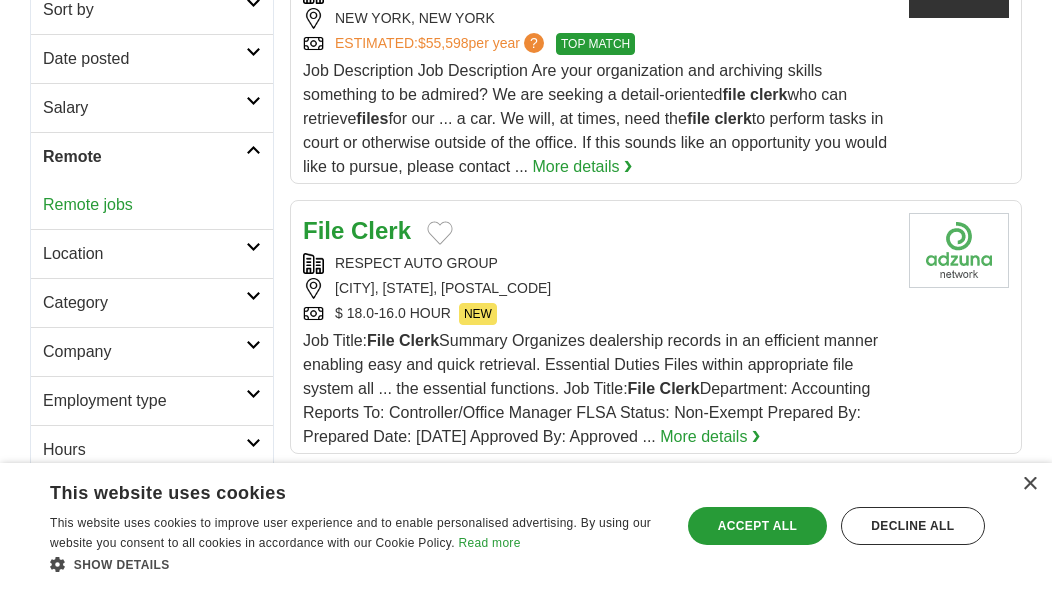click on "Remote jobs" at bounding box center (88, 204) 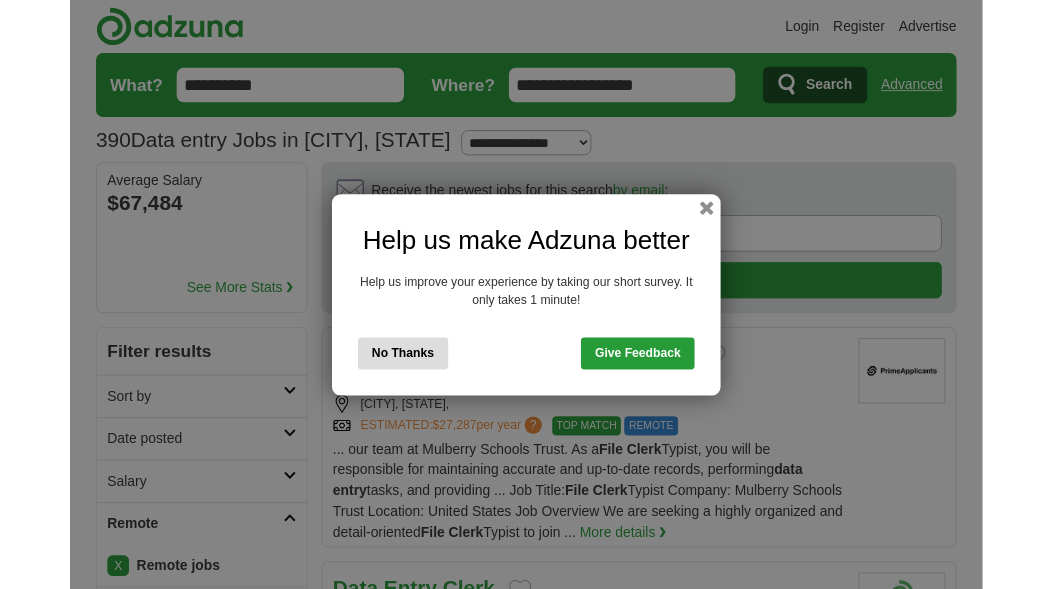scroll, scrollTop: 0, scrollLeft: 0, axis: both 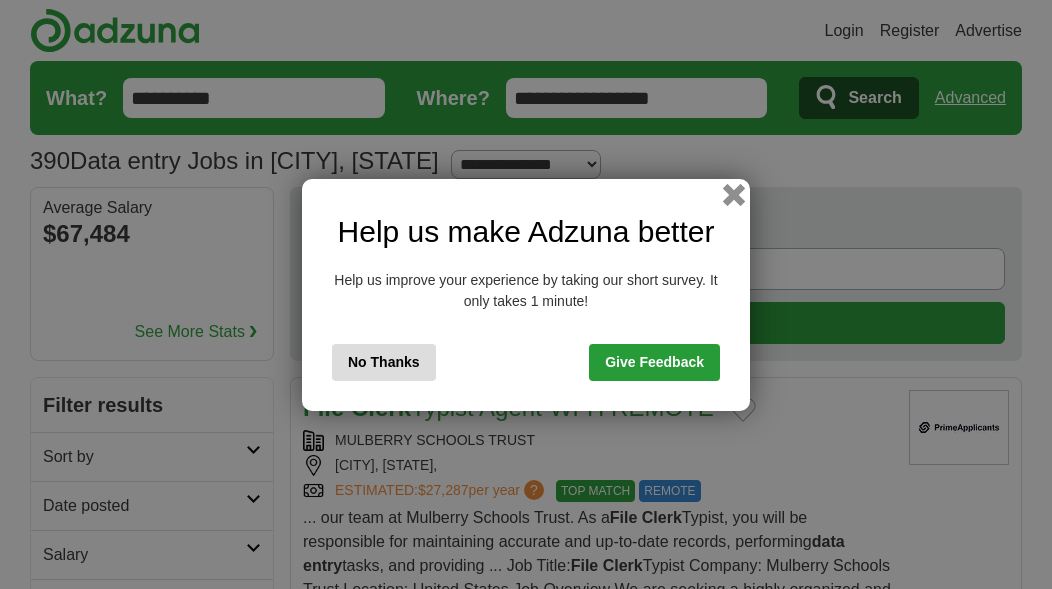 click at bounding box center (734, 194) 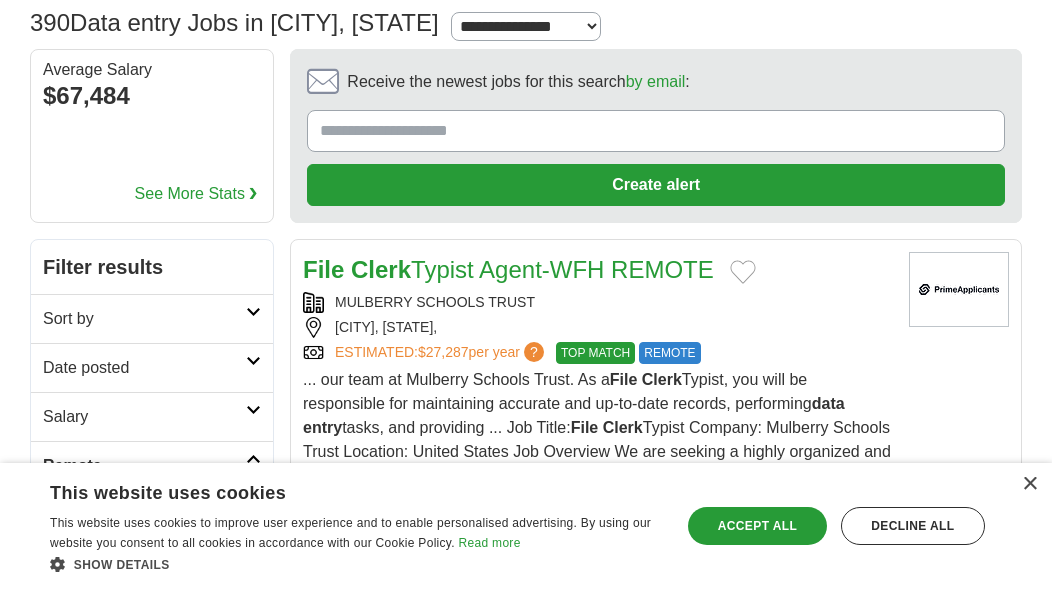 scroll, scrollTop: 0, scrollLeft: 0, axis: both 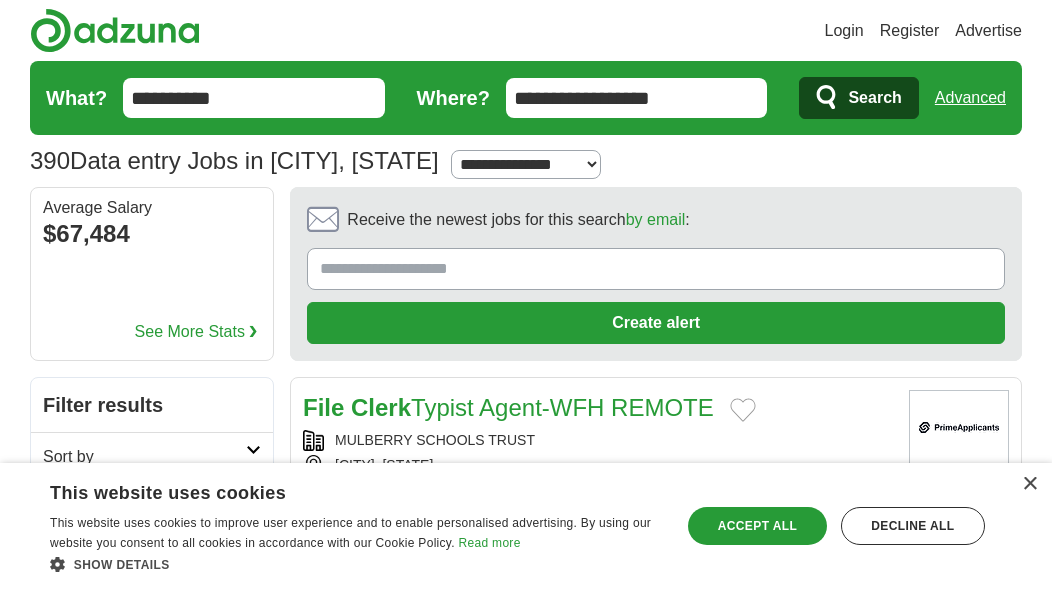 click on "**********" at bounding box center [637, 98] 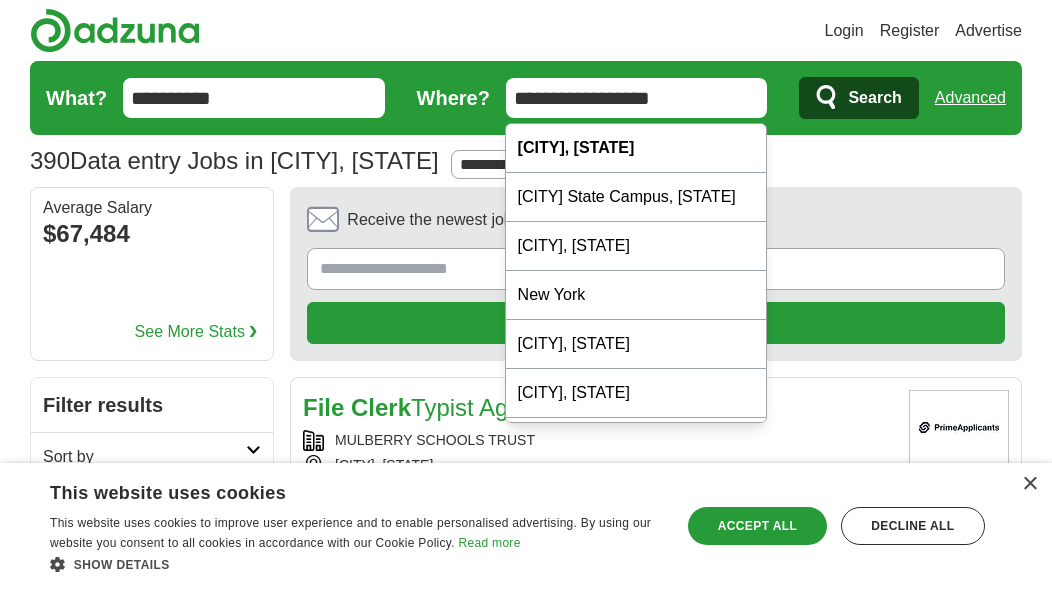 click on "**********" at bounding box center (637, 98) 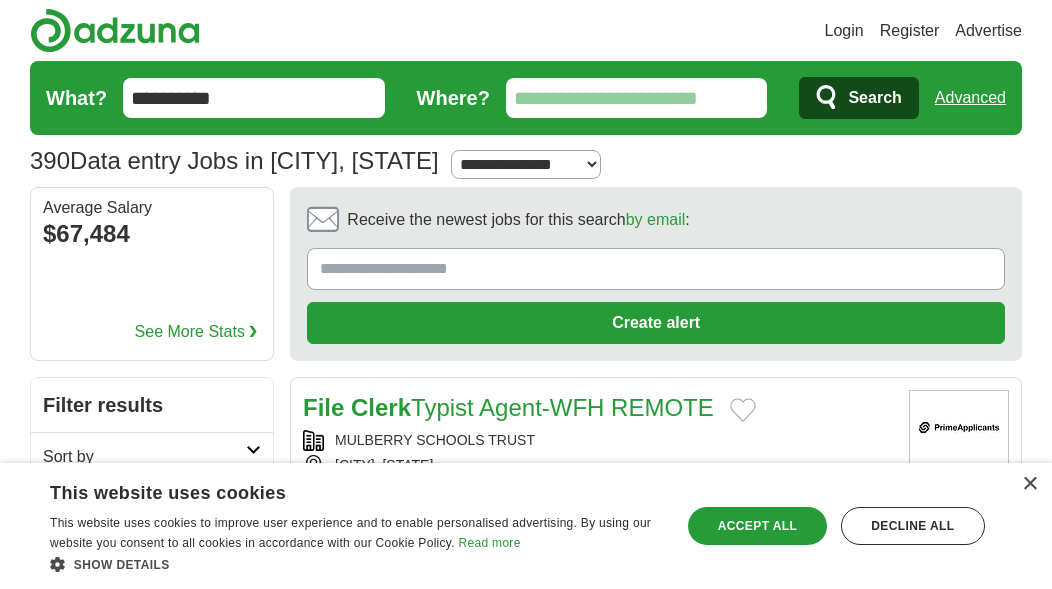 type 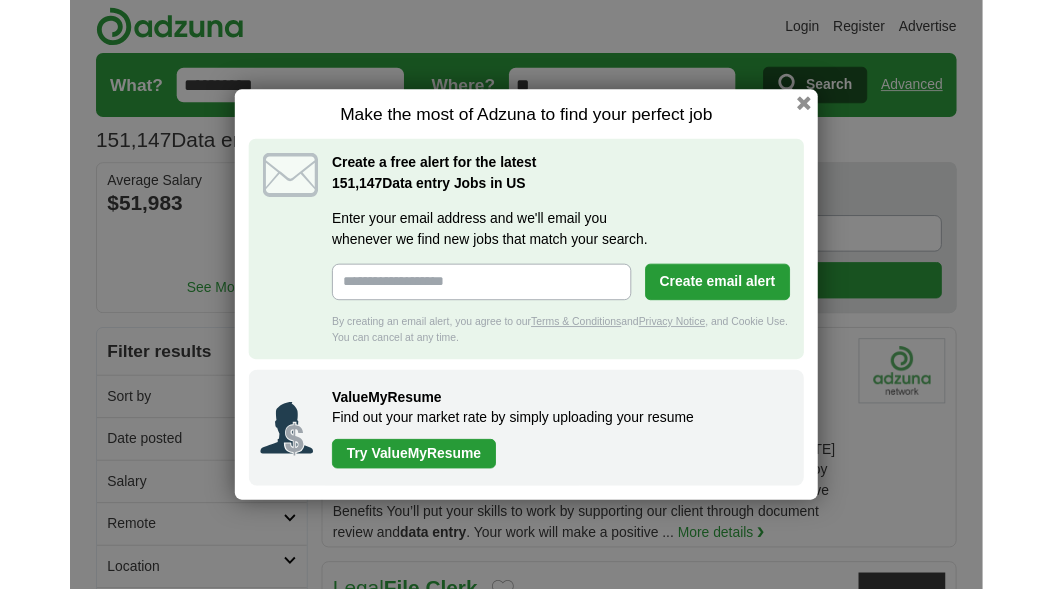 scroll, scrollTop: 0, scrollLeft: 0, axis: both 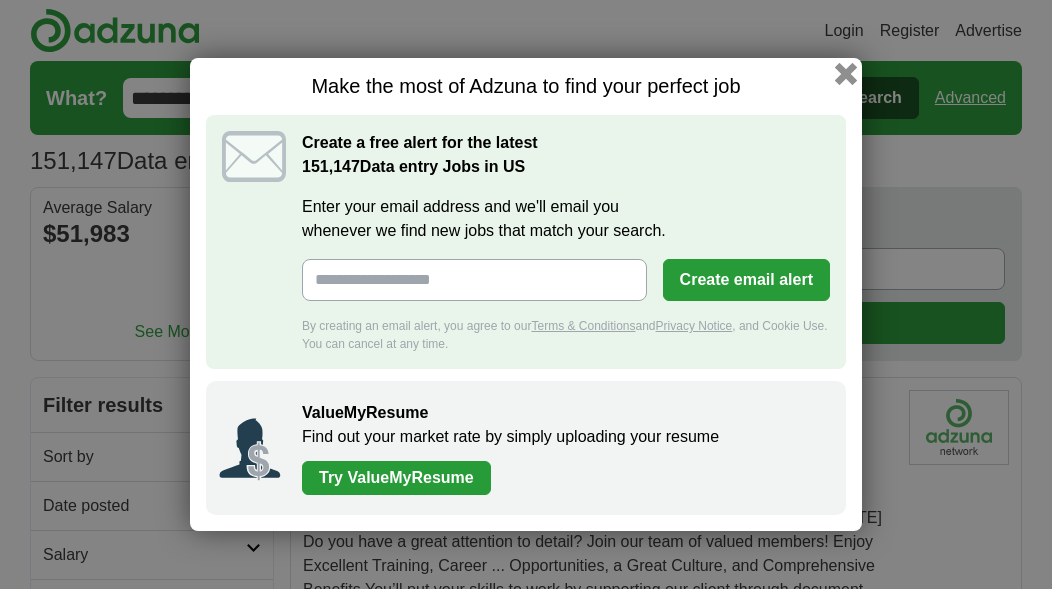 click at bounding box center (846, 74) 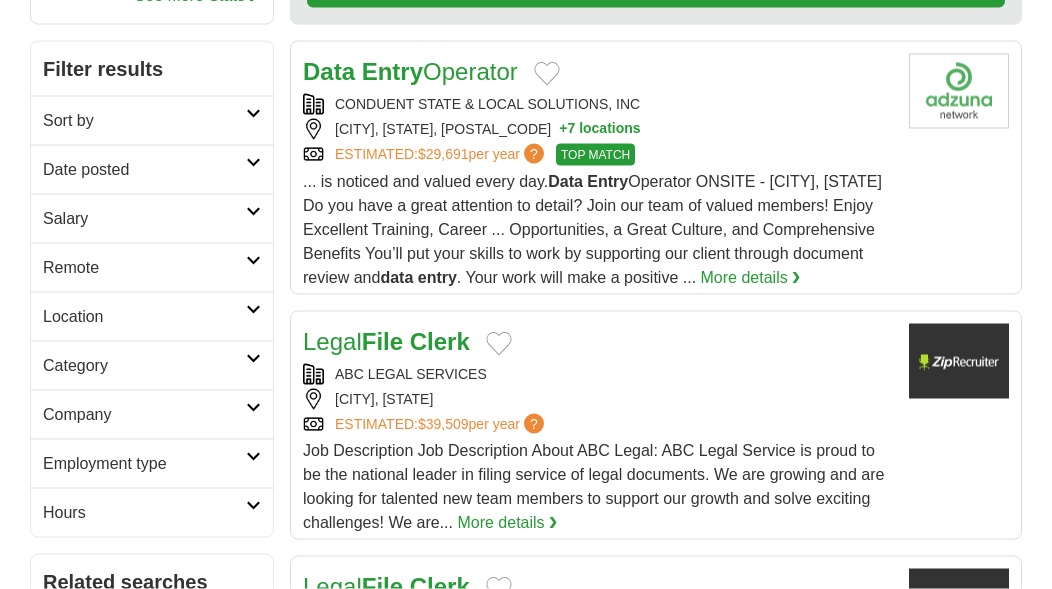 click on "Remote" at bounding box center [144, 268] 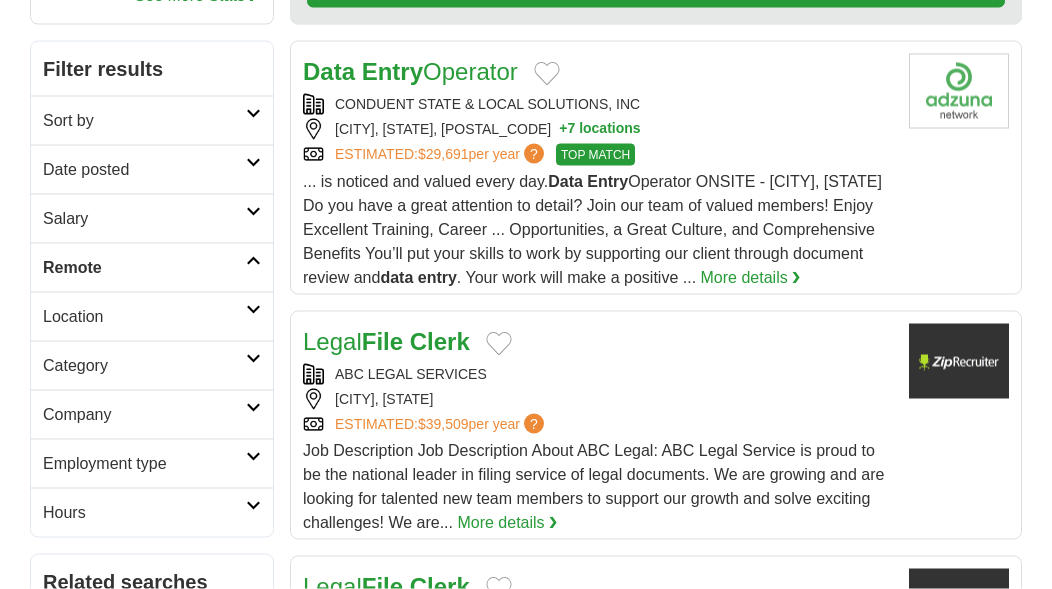 scroll, scrollTop: 337, scrollLeft: 0, axis: vertical 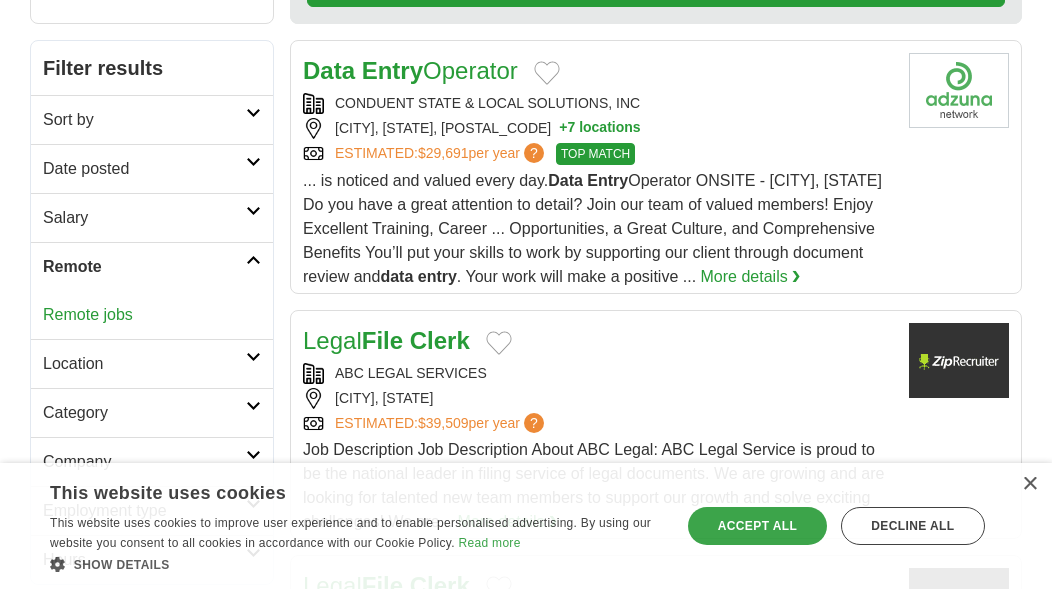 click on "Remote jobs" at bounding box center [88, 314] 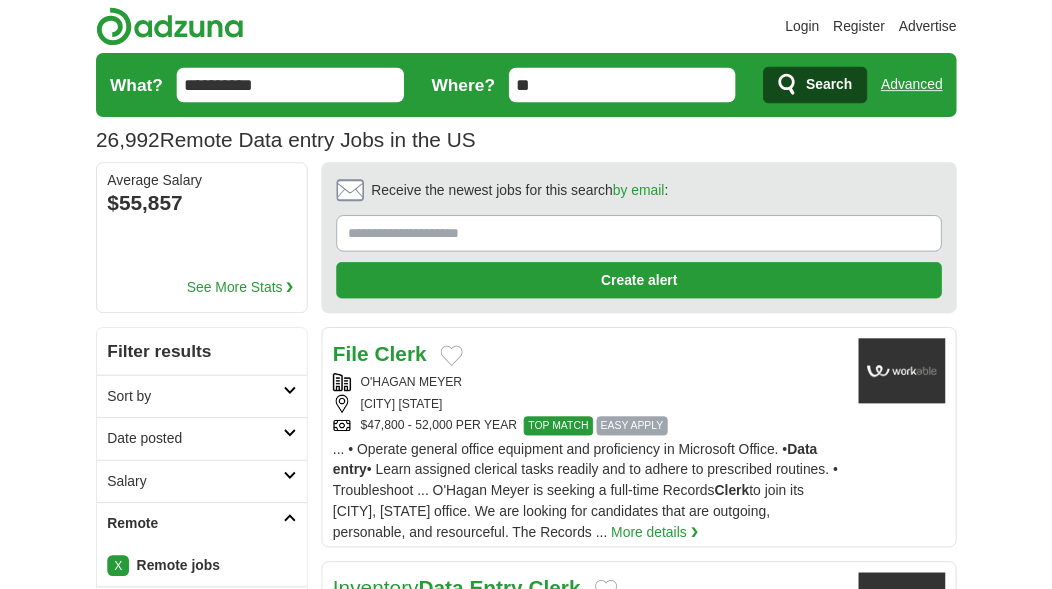 scroll, scrollTop: 0, scrollLeft: 0, axis: both 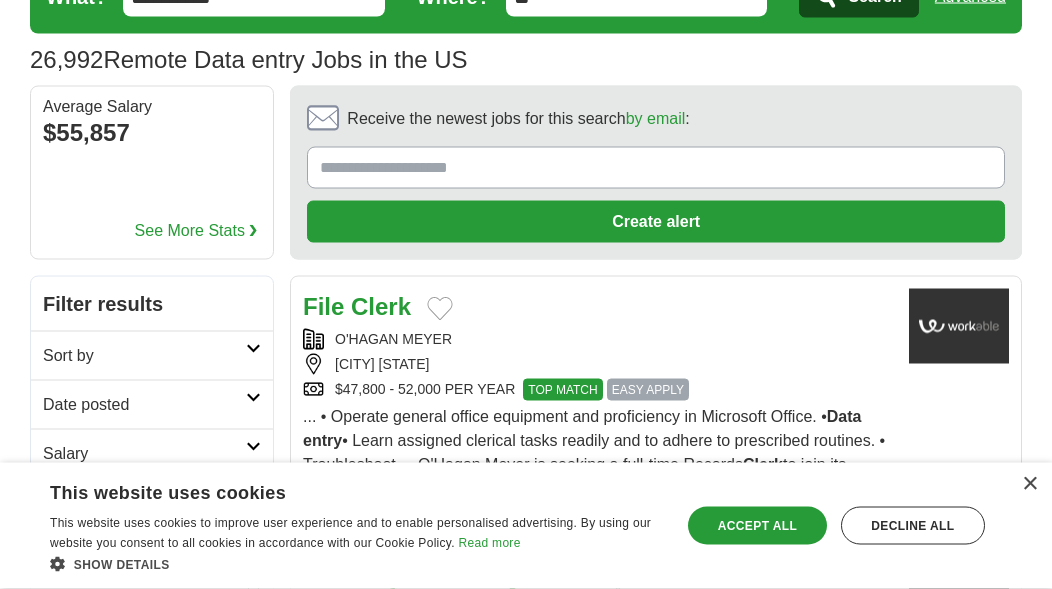 click on "File   Clerk" at bounding box center [598, 307] 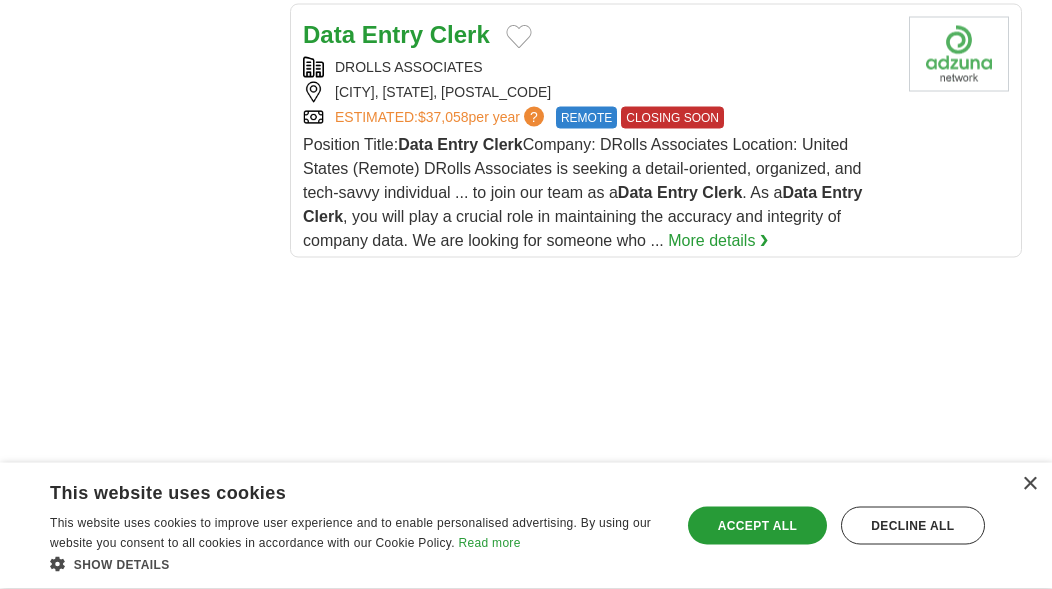 scroll, scrollTop: 2865, scrollLeft: 0, axis: vertical 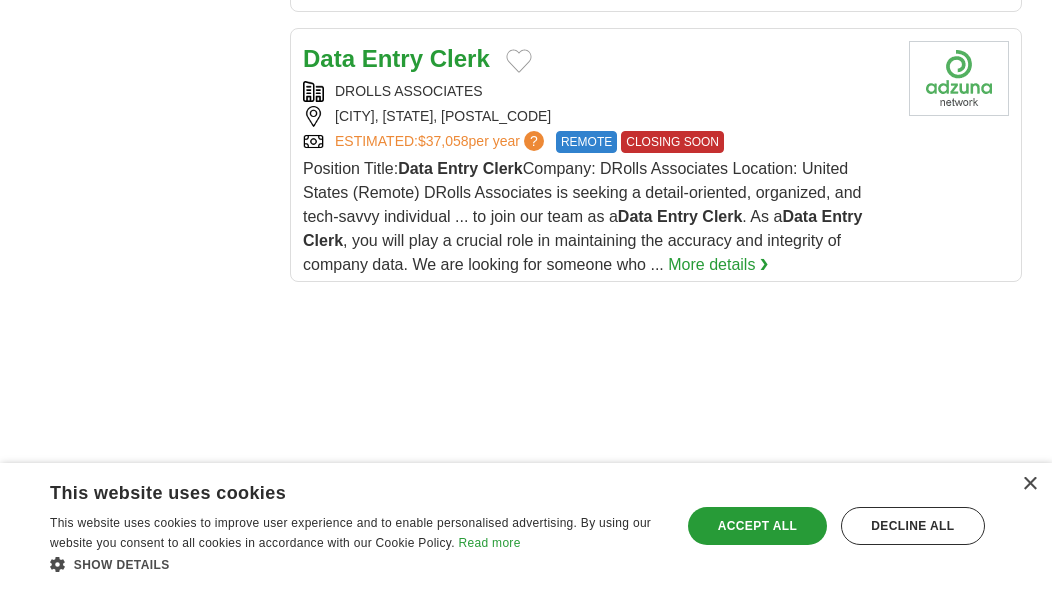 click on "**********" at bounding box center (526, -252) 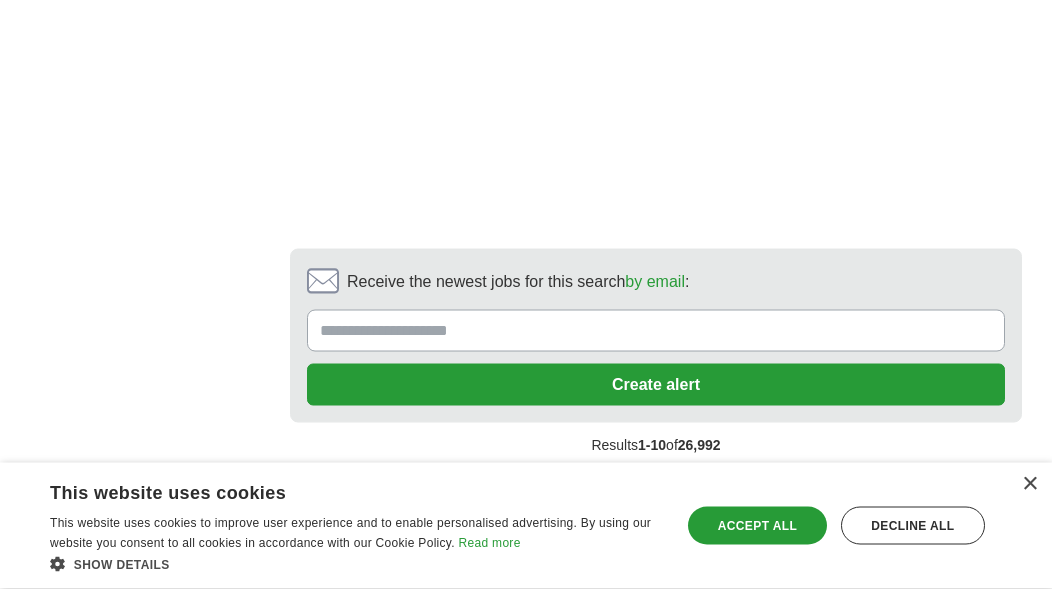 scroll, scrollTop: 4284, scrollLeft: 0, axis: vertical 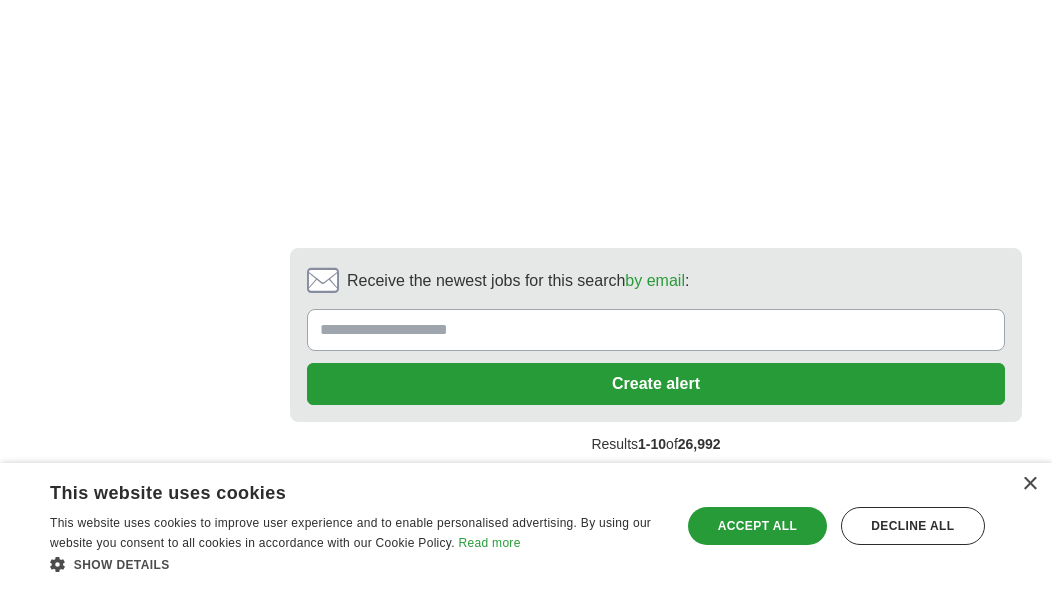 click on "2" at bounding box center (500, 488) 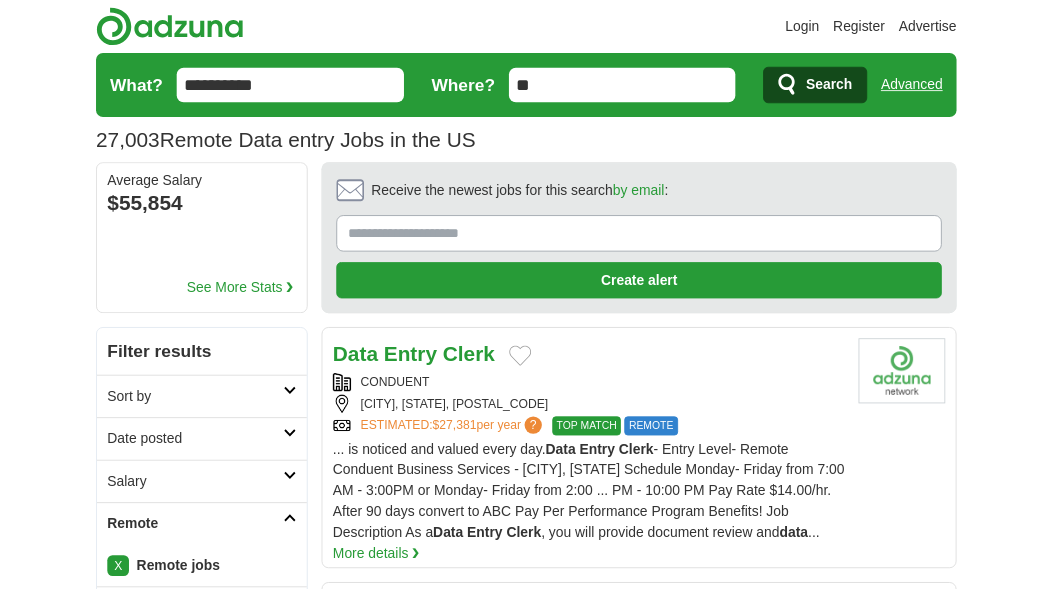 scroll, scrollTop: 0, scrollLeft: 0, axis: both 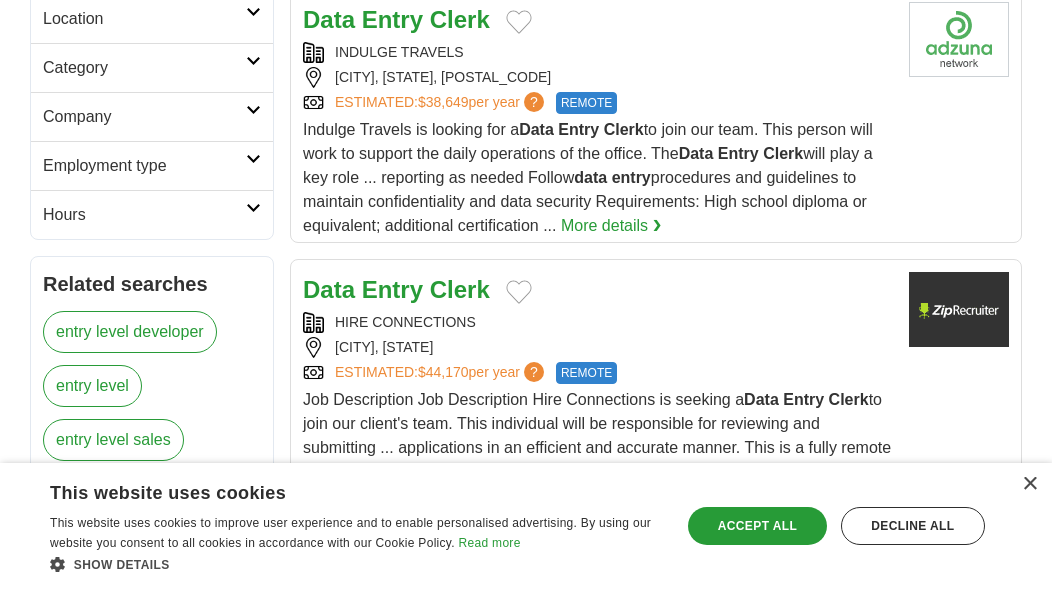 click on "Data   Entry   Clerk" at bounding box center (598, 20) 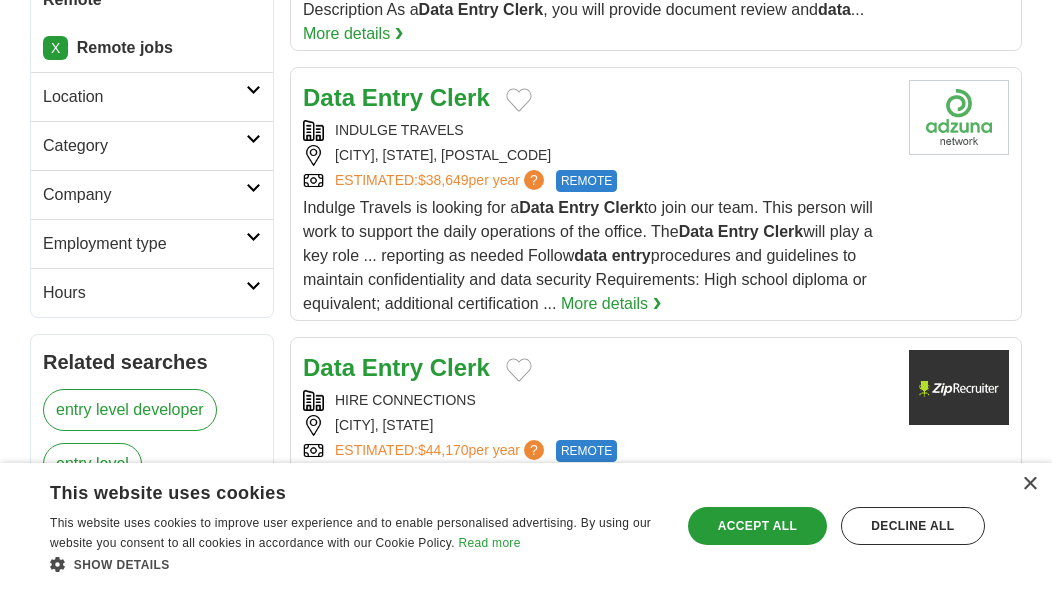 scroll, scrollTop: 534, scrollLeft: 0, axis: vertical 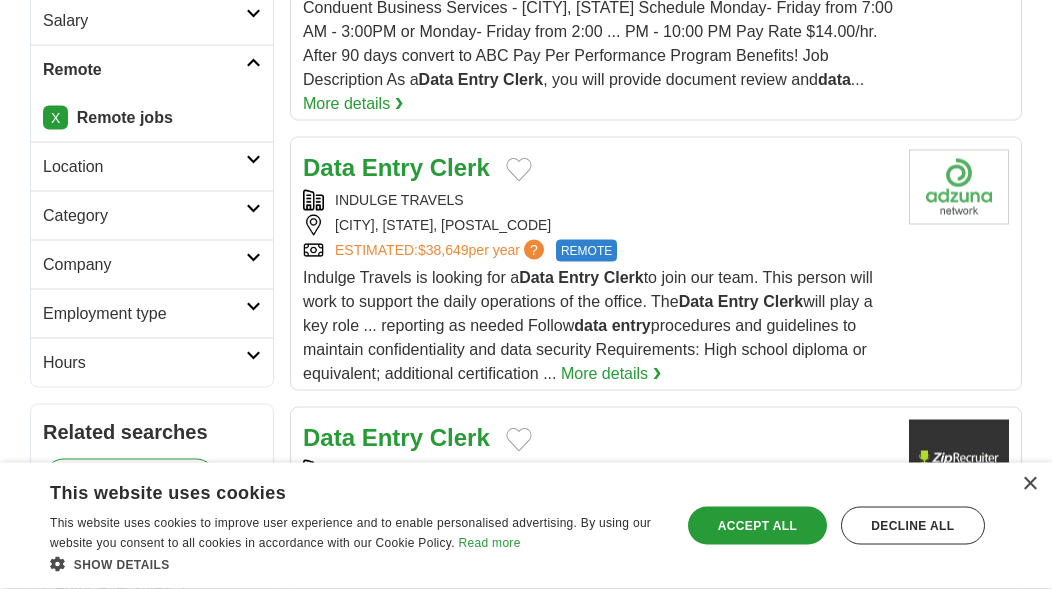 click on "?" at bounding box center [534, 250] 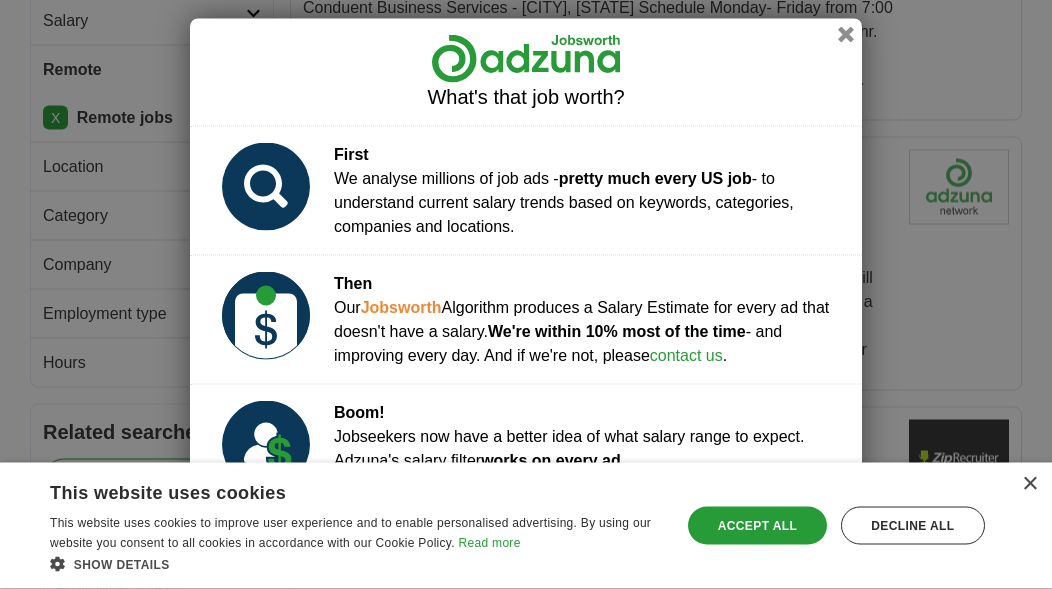 scroll, scrollTop: 535, scrollLeft: 0, axis: vertical 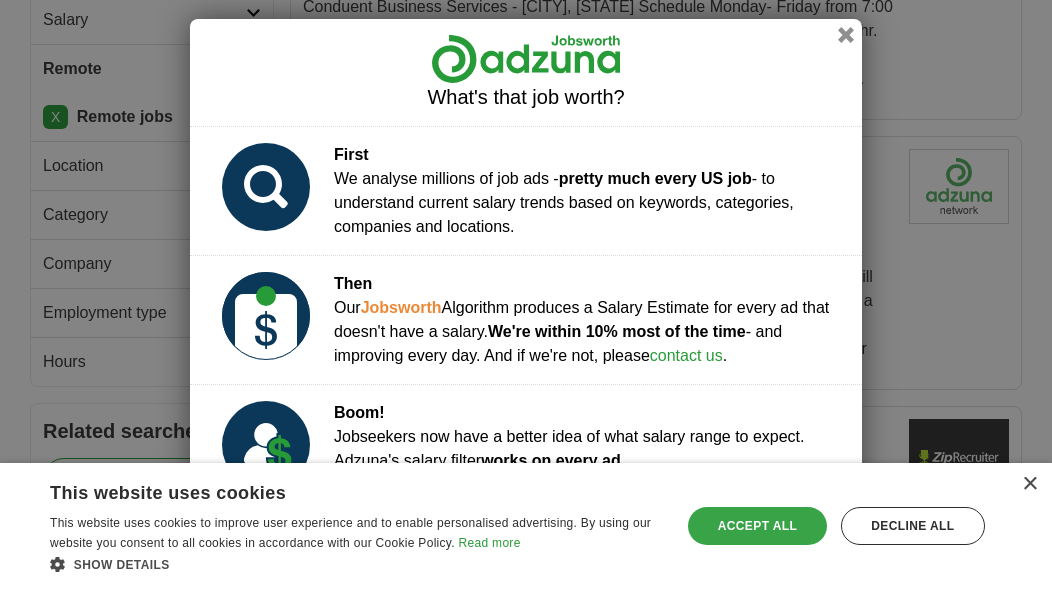 click on "Accept all" at bounding box center [757, 526] 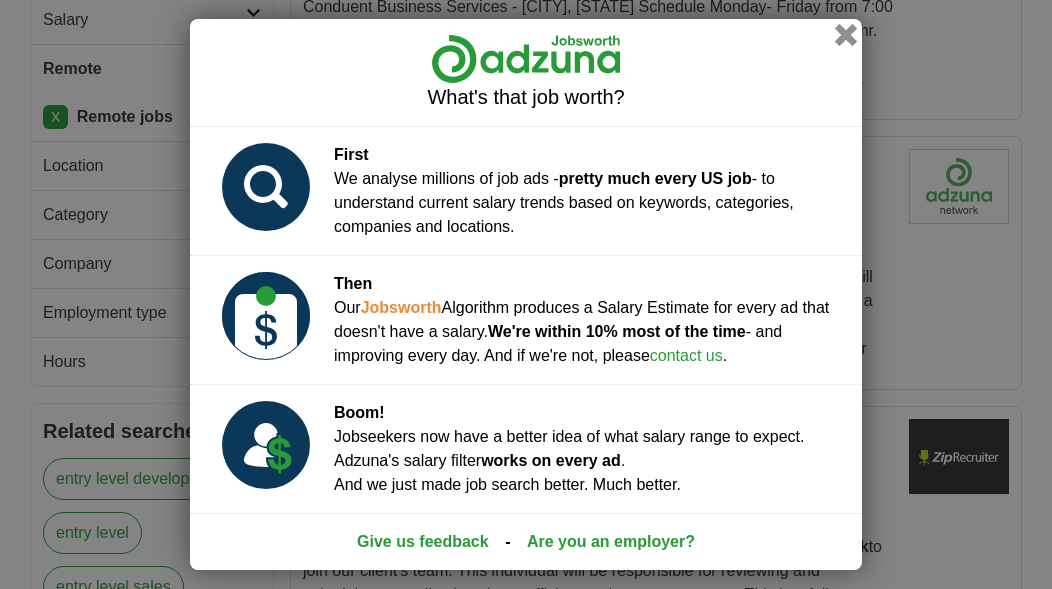 click at bounding box center [846, 35] 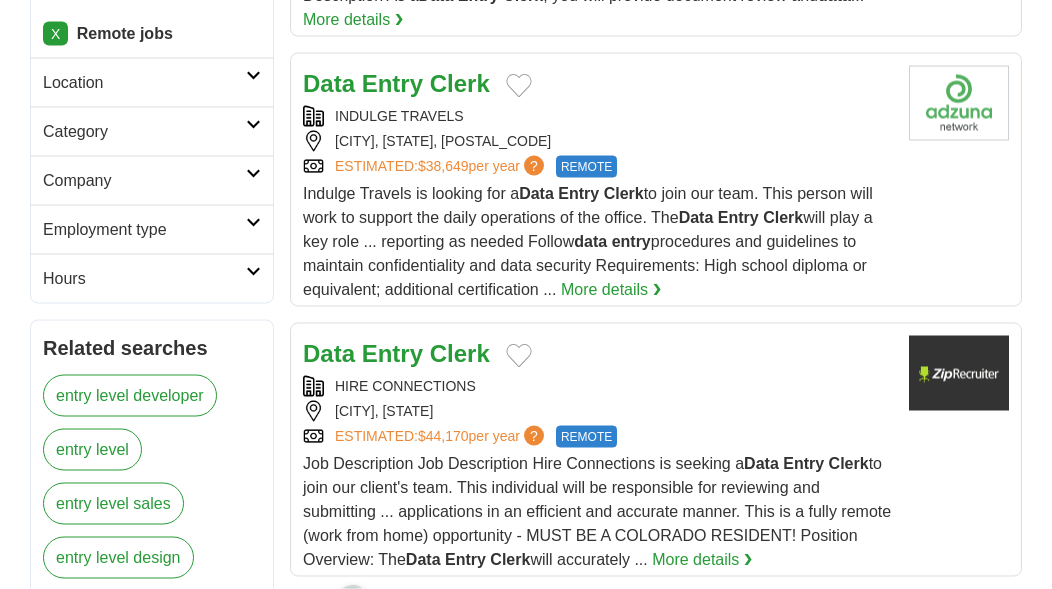 scroll, scrollTop: 671, scrollLeft: 0, axis: vertical 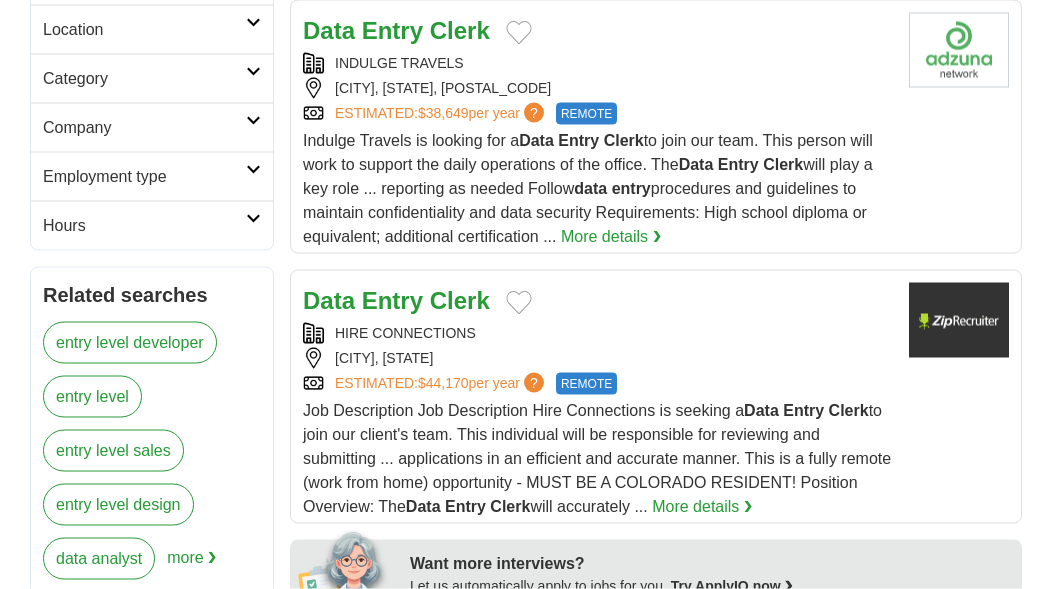 click on "HIRE CONNECTIONS
DENVER, COLORADO
ESTIMATED:
$44,170
per year
?
REMOTE" at bounding box center [598, 359] 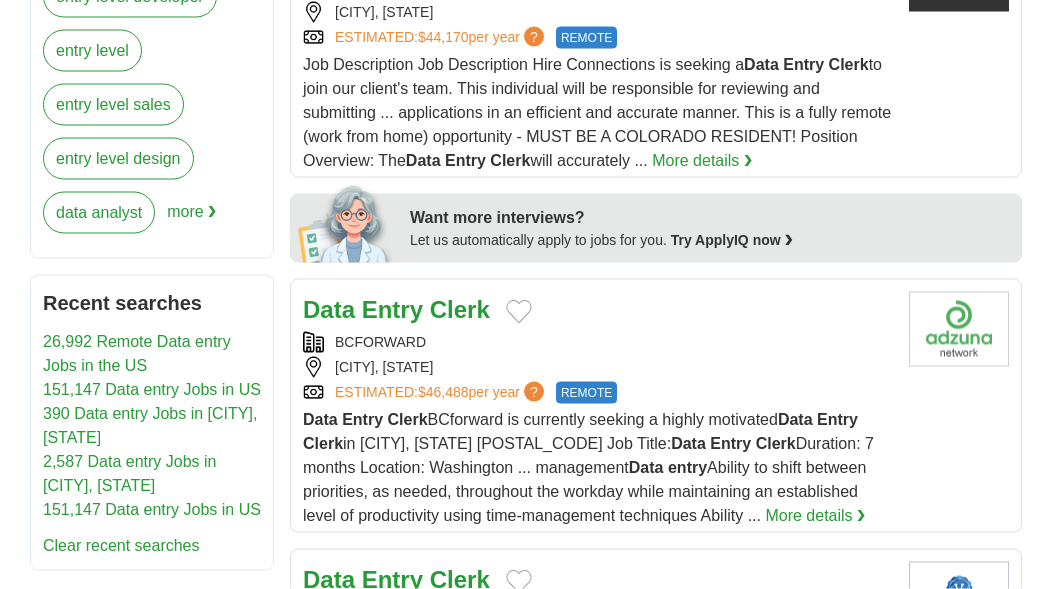 scroll, scrollTop: 1018, scrollLeft: 0, axis: vertical 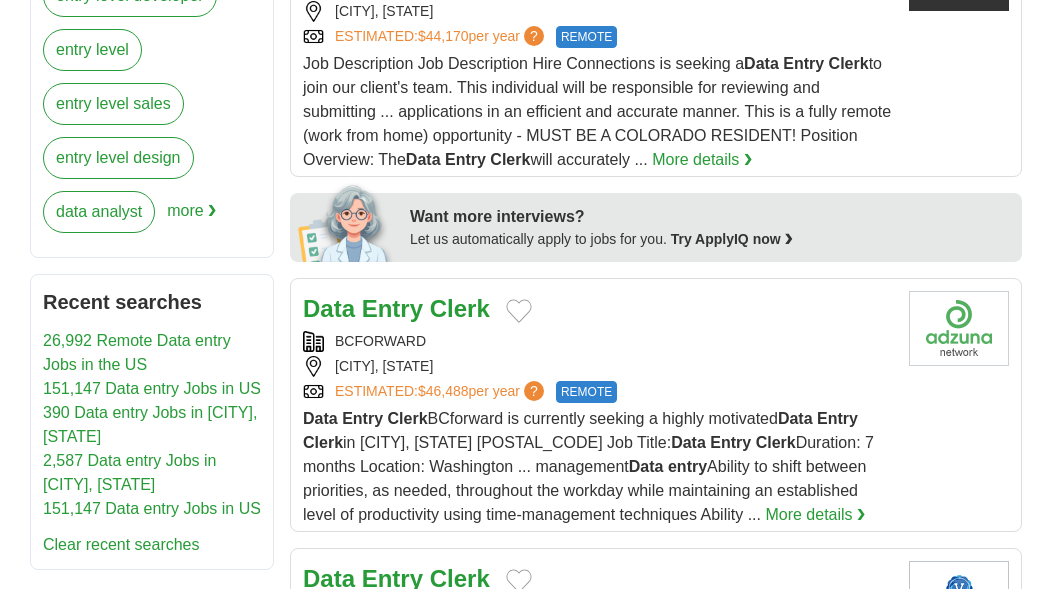 click on "NORTH BEND, WASHINGTON" at bounding box center (598, 366) 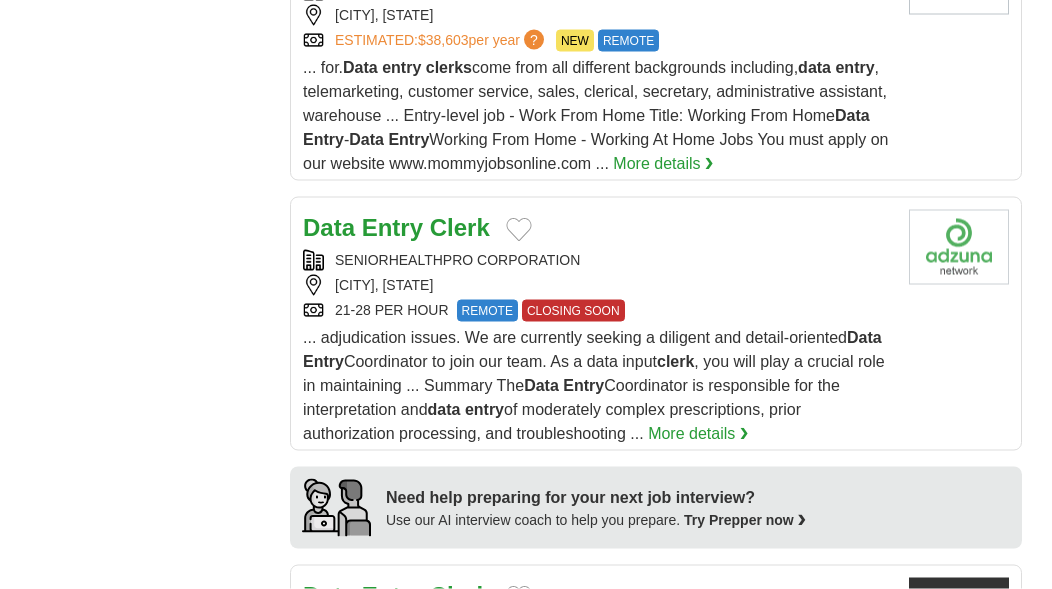 scroll, scrollTop: 1640, scrollLeft: 0, axis: vertical 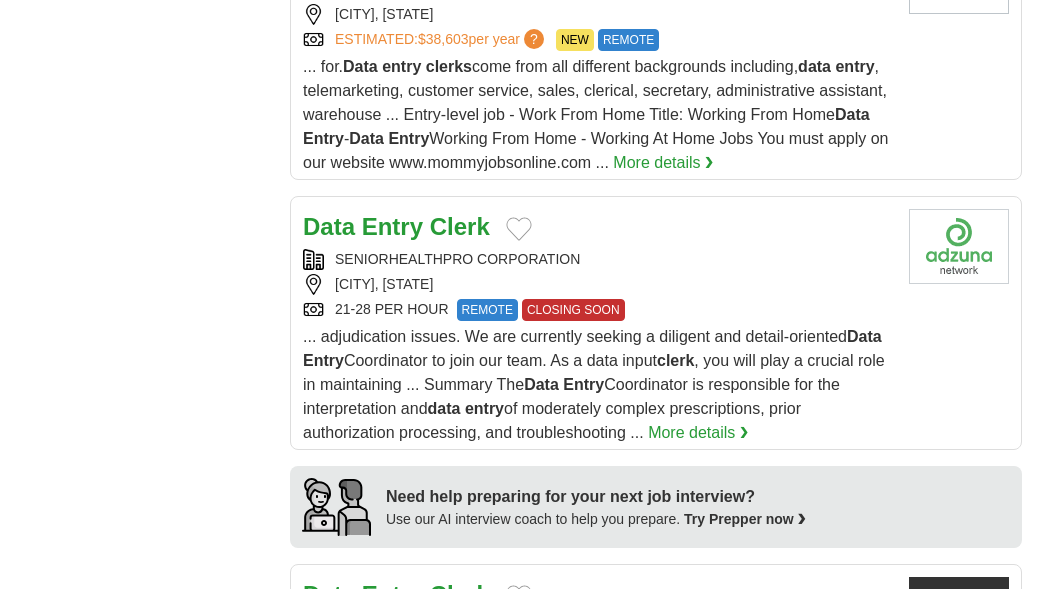 click on "SENIORHEALTHPRO CORPORATION" at bounding box center [598, 259] 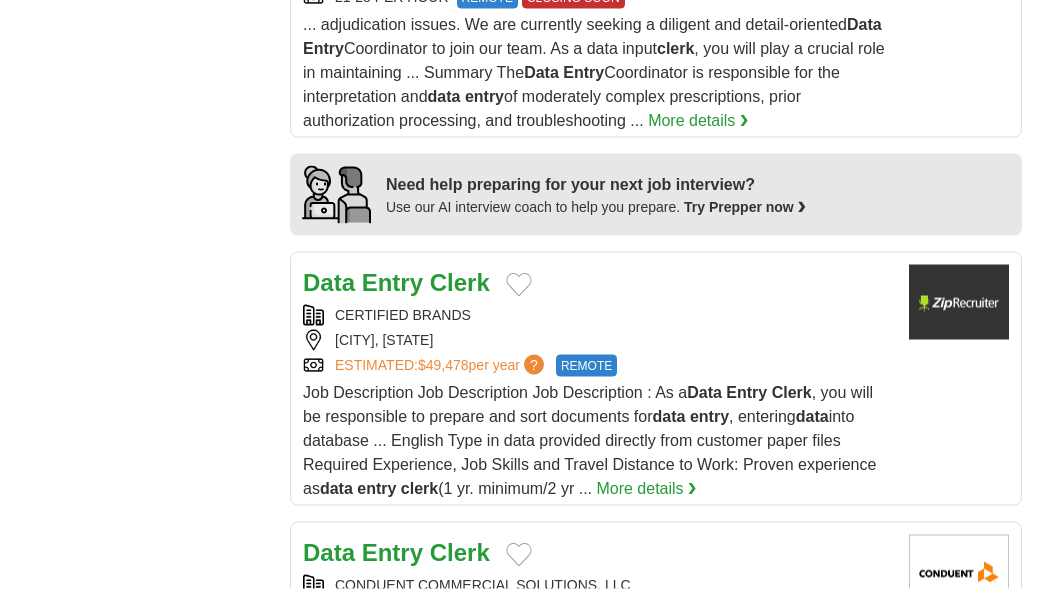 scroll, scrollTop: 1946, scrollLeft: 0, axis: vertical 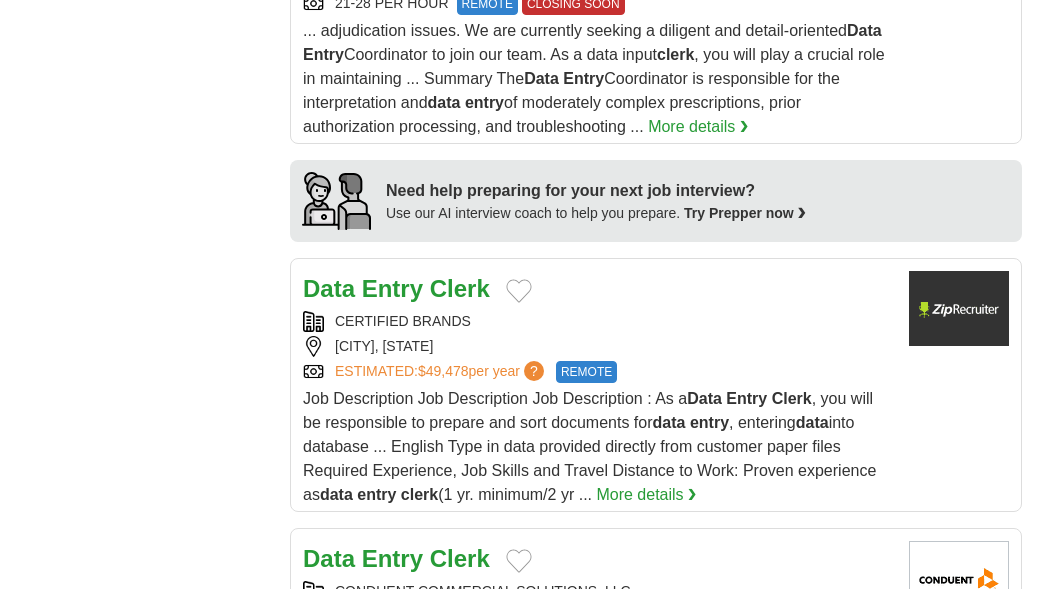 click on "CERTIFIED BRANDS" at bounding box center [598, 321] 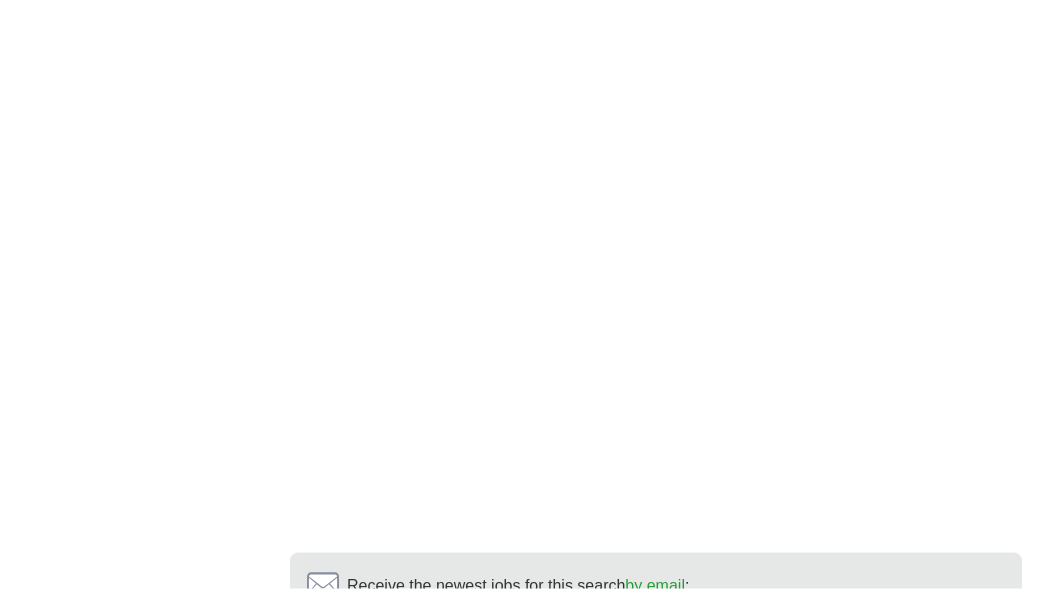 scroll, scrollTop: 4253, scrollLeft: 0, axis: vertical 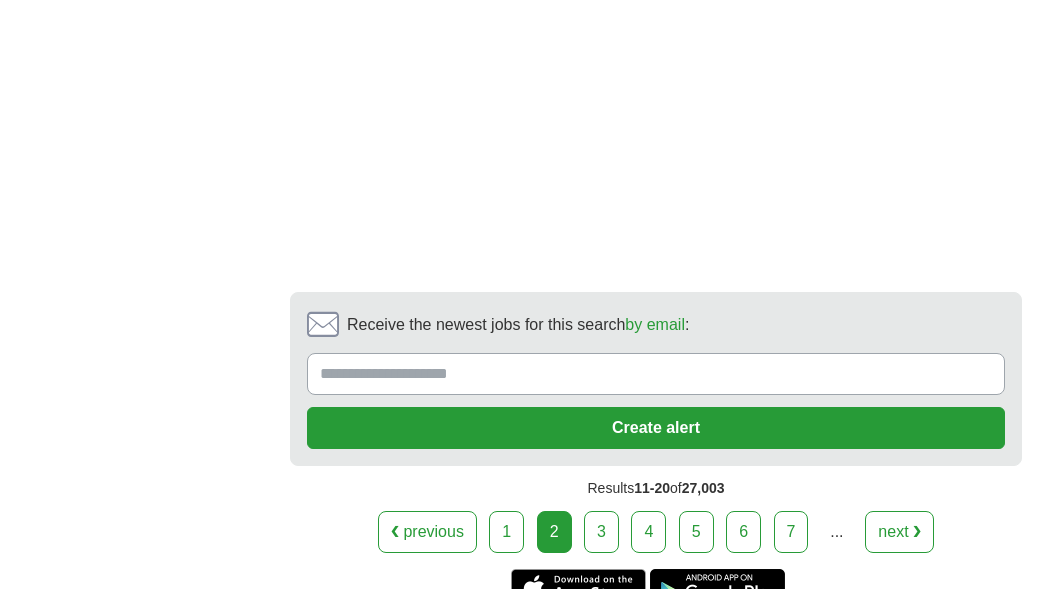 click on "3" at bounding box center (601, 532) 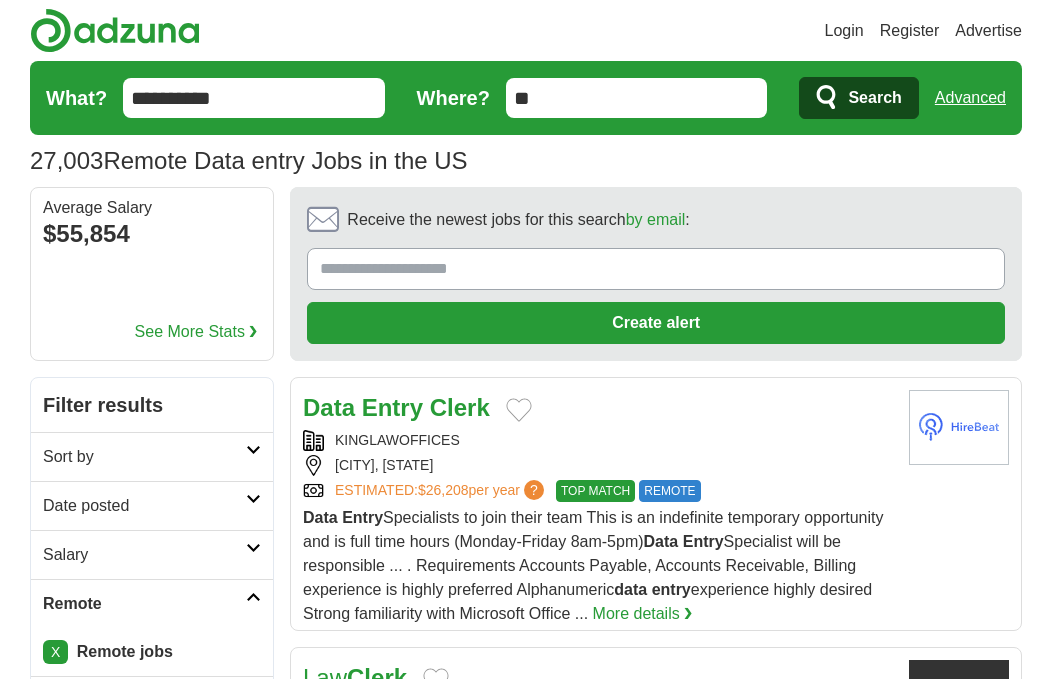 scroll, scrollTop: 0, scrollLeft: 0, axis: both 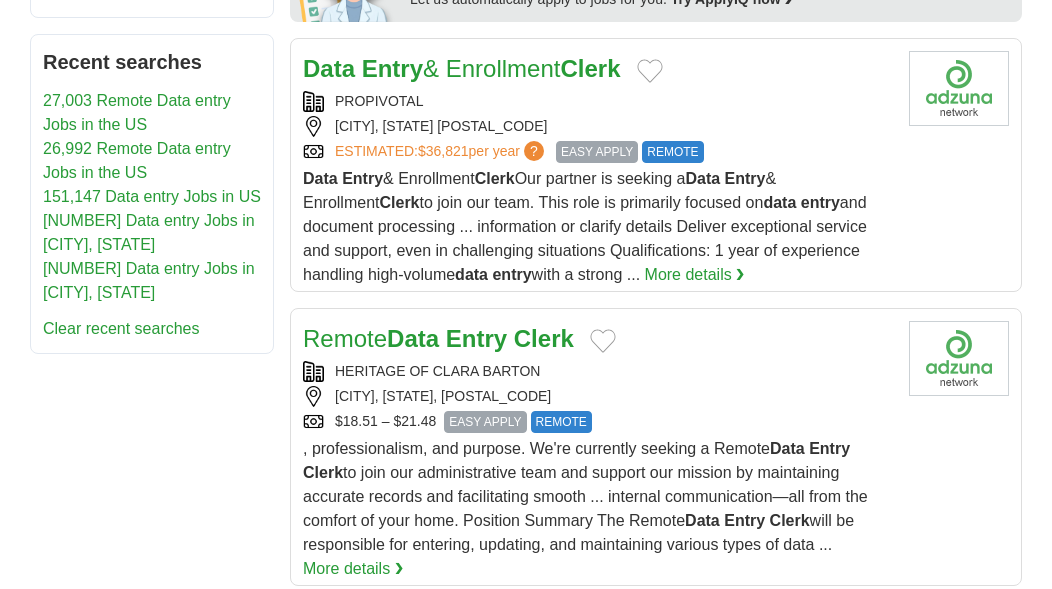 click on "HERITAGE OF CLARA BARTON" at bounding box center [598, 371] 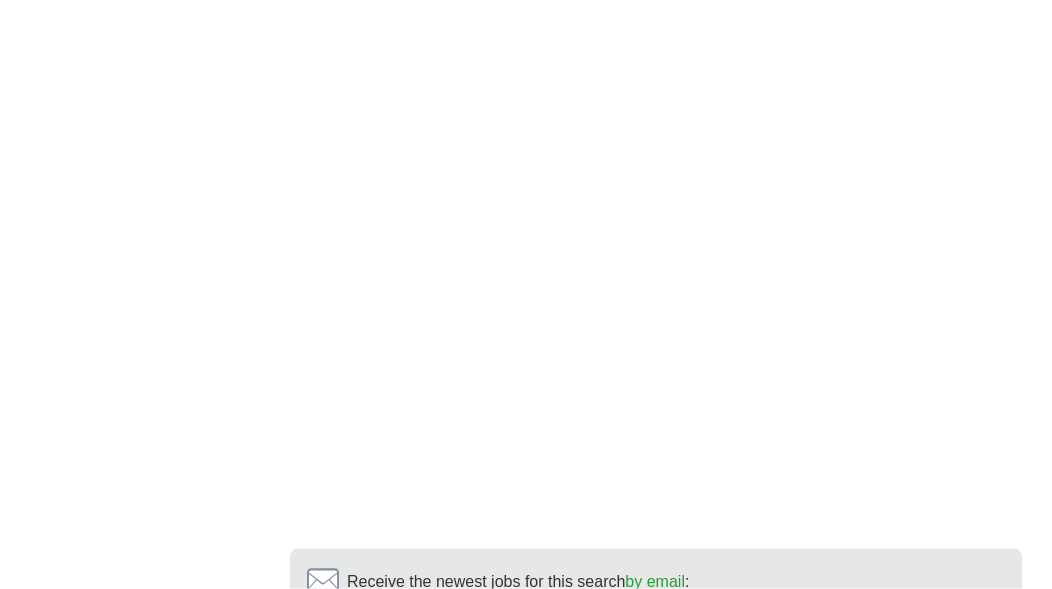 scroll, scrollTop: 3958, scrollLeft: 0, axis: vertical 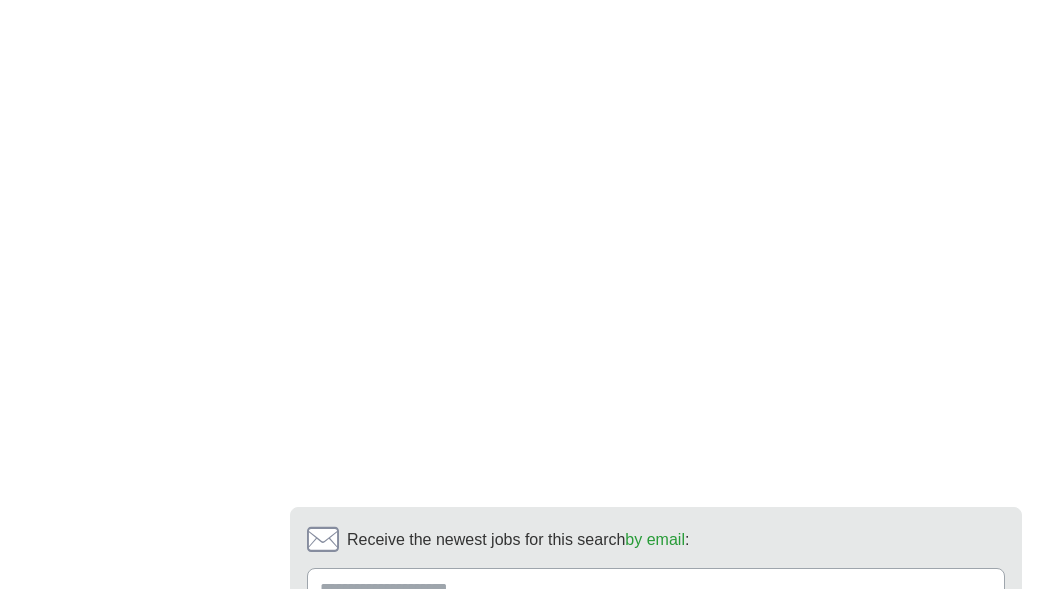 click on "4" at bounding box center (648, 747) 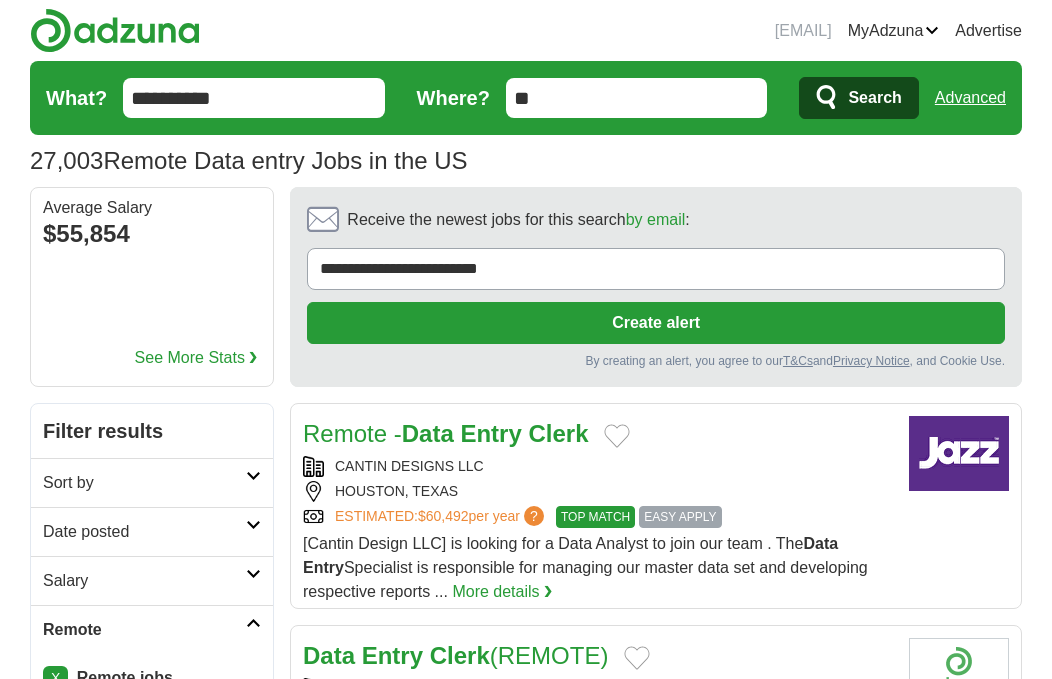 scroll, scrollTop: 0, scrollLeft: 0, axis: both 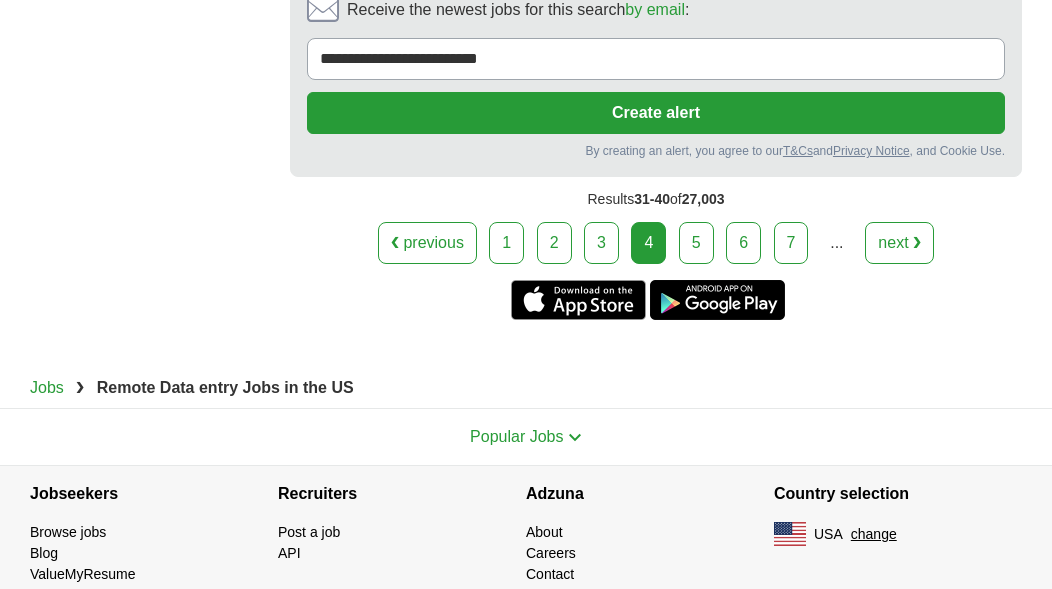 click on "5" at bounding box center [696, 243] 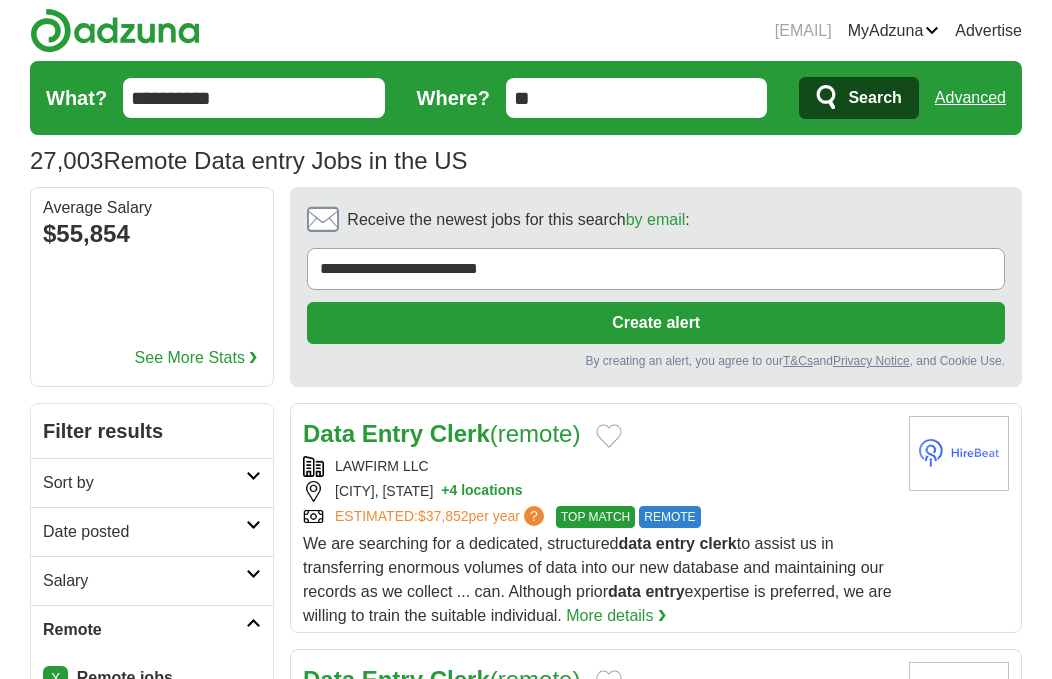 scroll, scrollTop: 0, scrollLeft: 0, axis: both 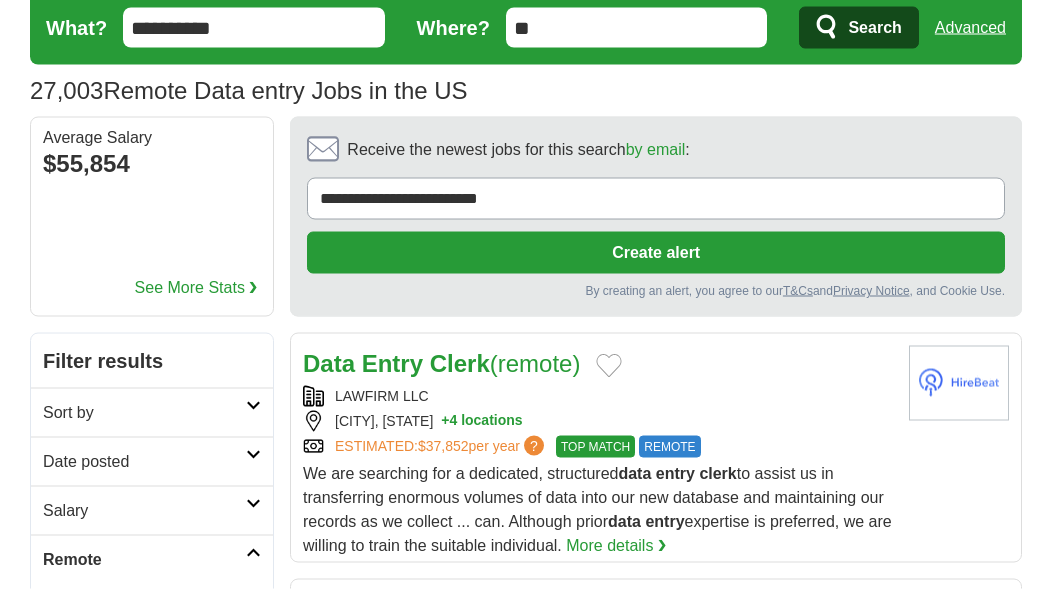 click on "**********" at bounding box center [254, 28] 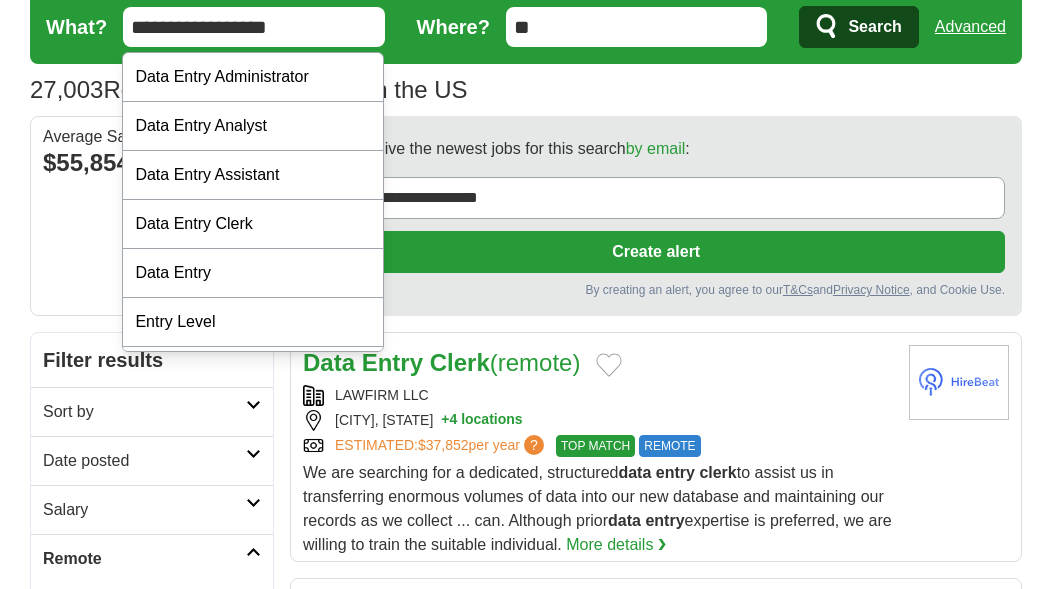 type on "**********" 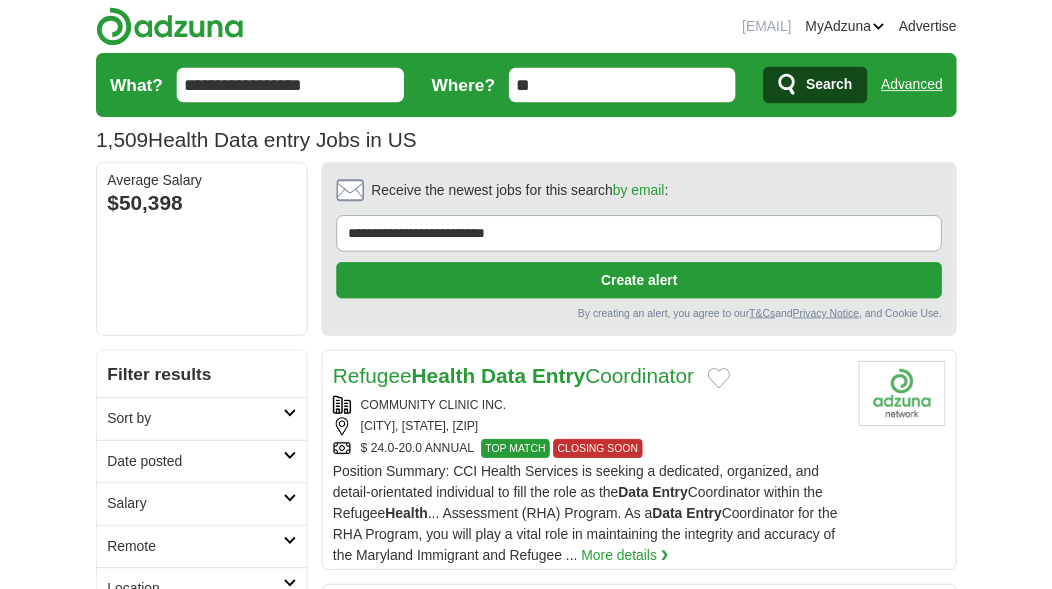 scroll, scrollTop: 0, scrollLeft: 0, axis: both 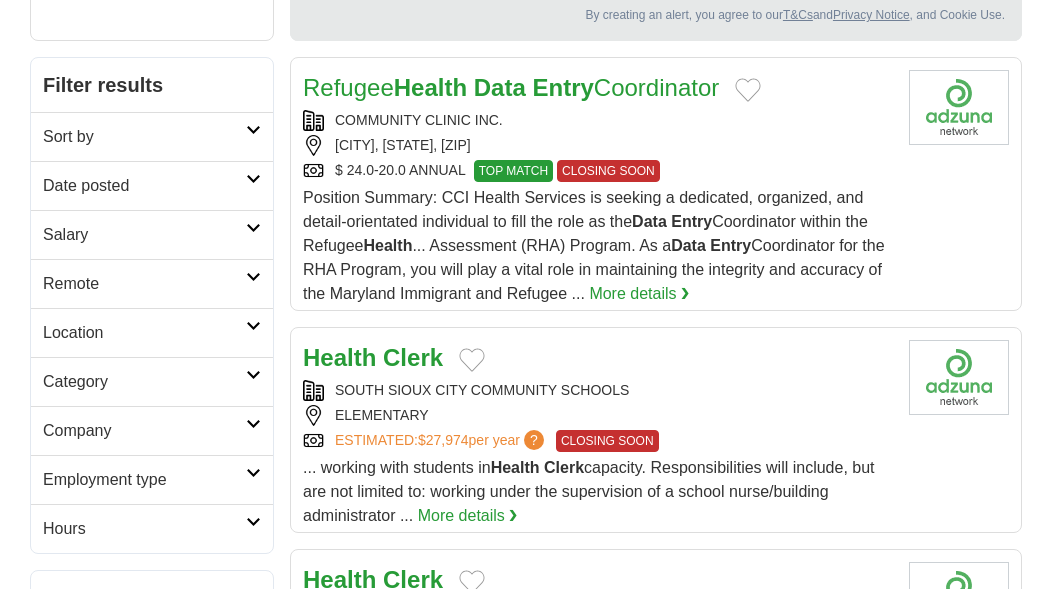 click on "Remote" at bounding box center [144, 284] 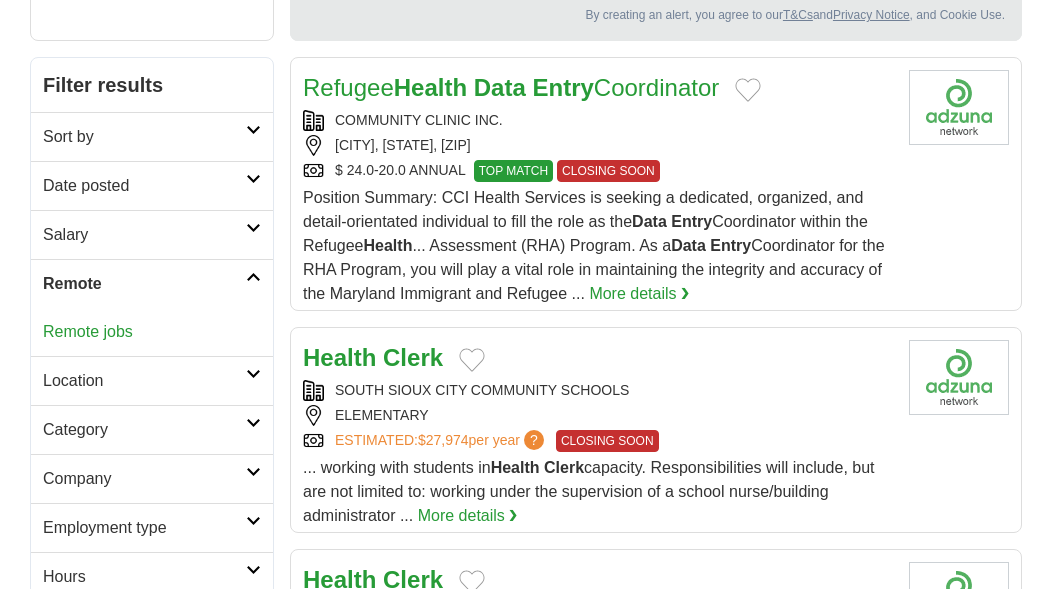 click on "Remote jobs" at bounding box center [88, 331] 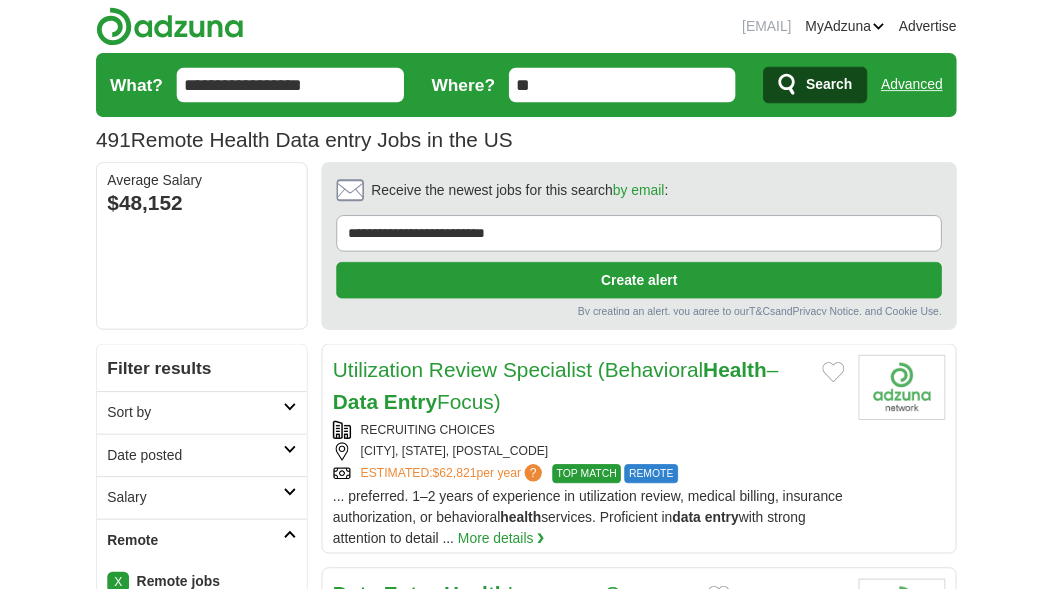 scroll, scrollTop: 0, scrollLeft: 0, axis: both 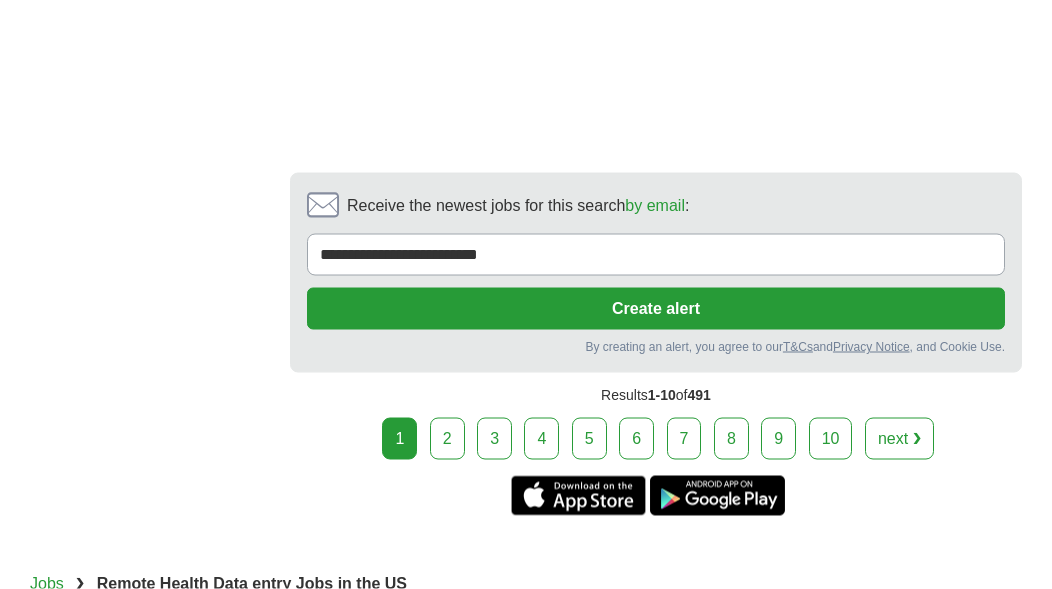 click on "2" at bounding box center [447, 439] 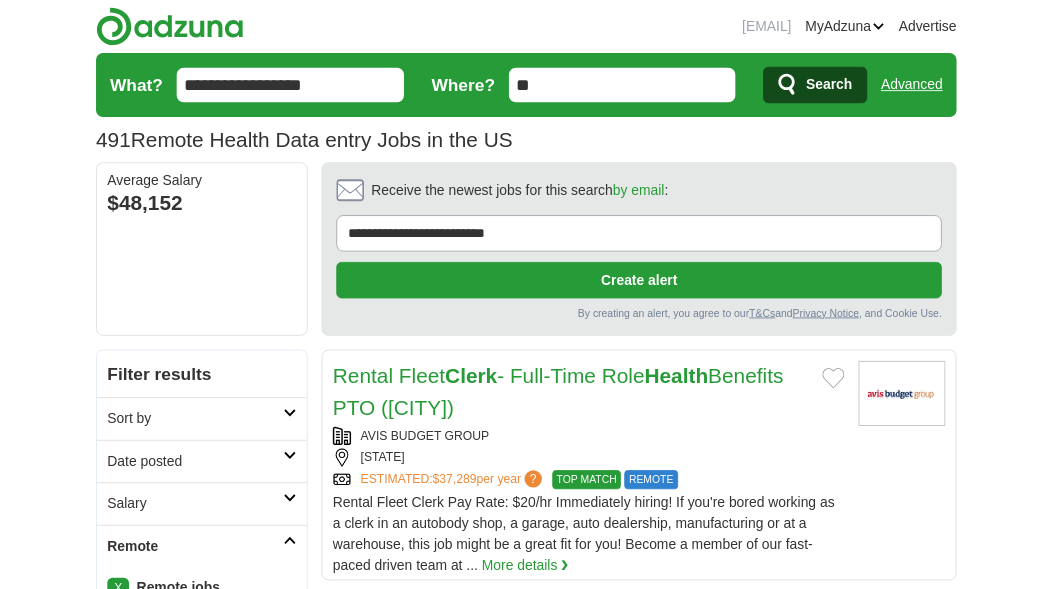 scroll, scrollTop: 0, scrollLeft: 0, axis: both 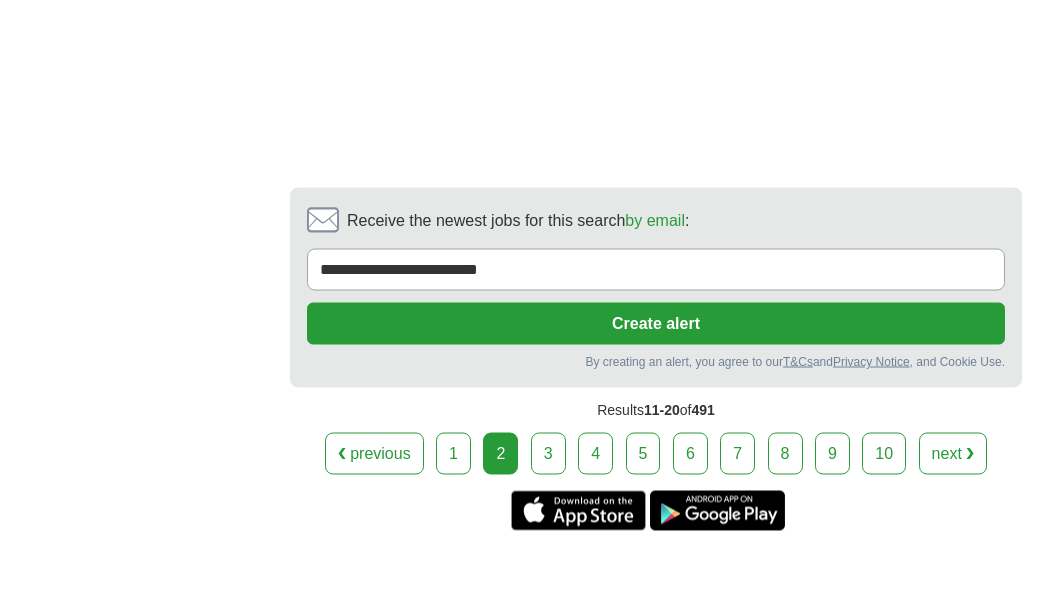 click on "3" at bounding box center (548, 454) 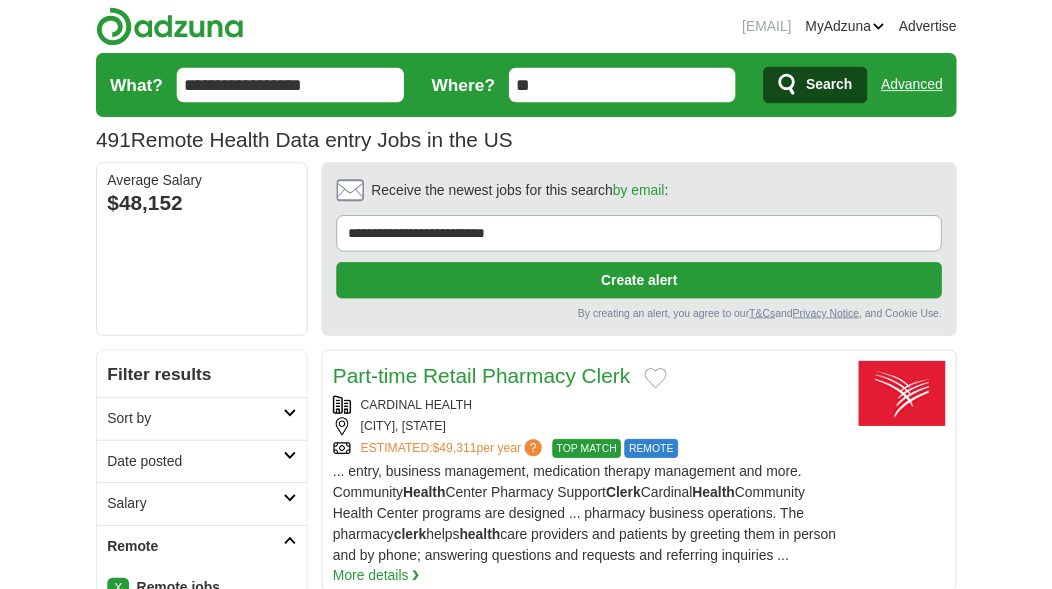 scroll, scrollTop: 0, scrollLeft: 0, axis: both 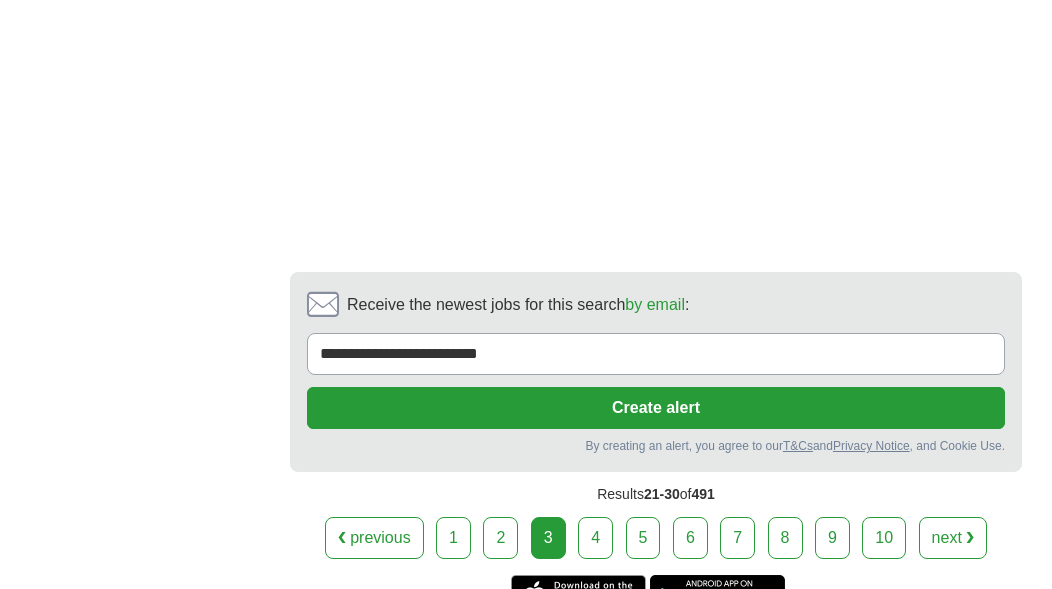 click on "4" at bounding box center (595, 538) 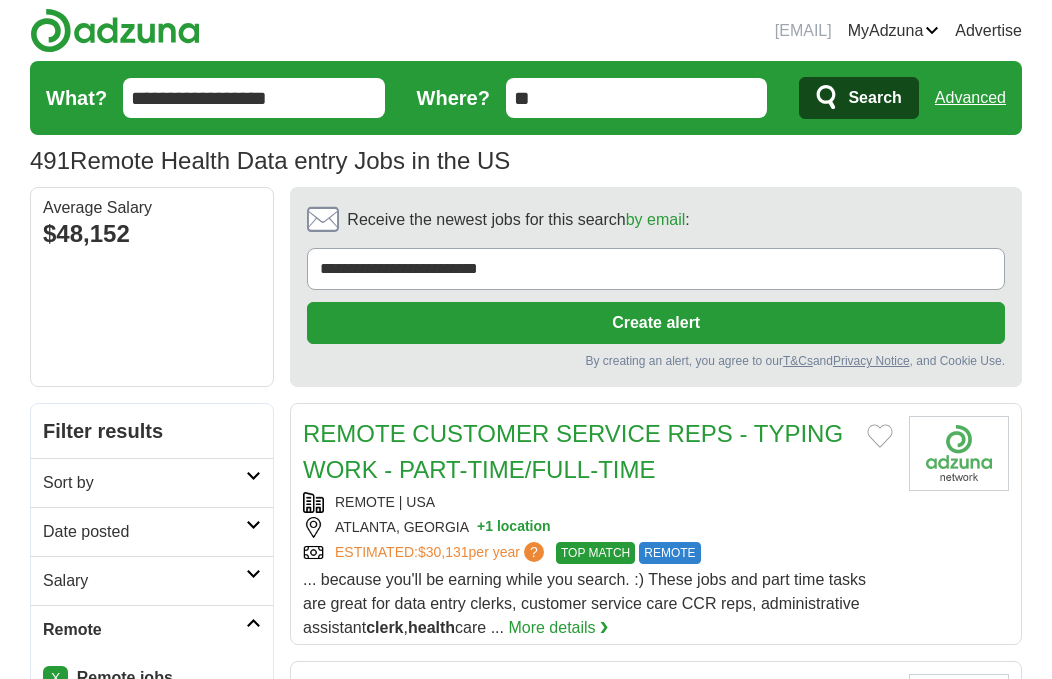 scroll, scrollTop: 0, scrollLeft: 0, axis: both 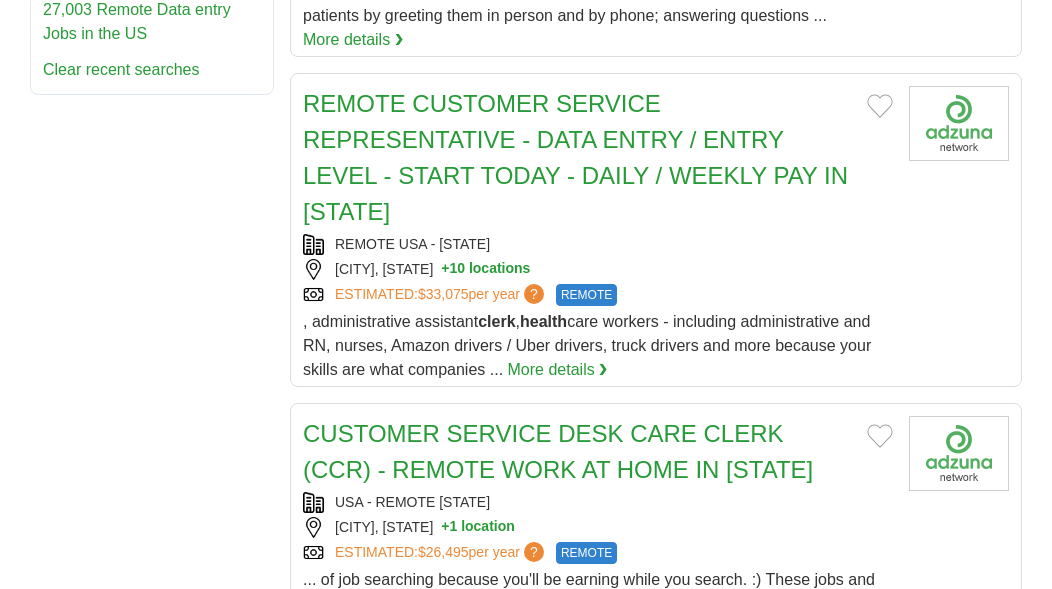 click on "REMOTE CUSTOMER SERVICE REPRESENTATIVE - DATA ENTRY / ENTRY LEVEL - START TODAY - DAILY / WEEKLY PAY IN MICHIGAN" at bounding box center (575, 157) 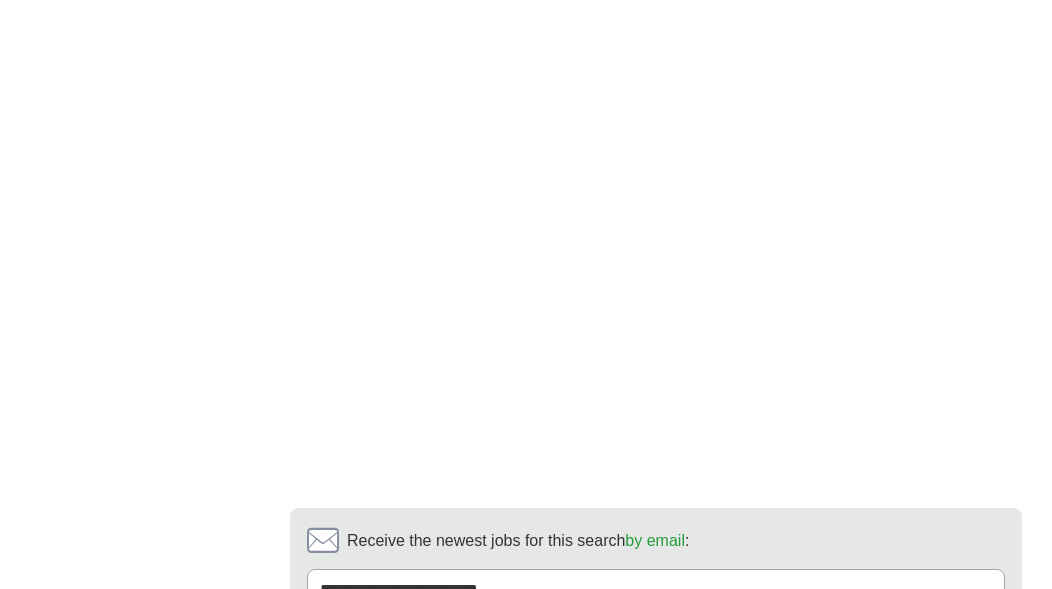 scroll, scrollTop: 4751, scrollLeft: 0, axis: vertical 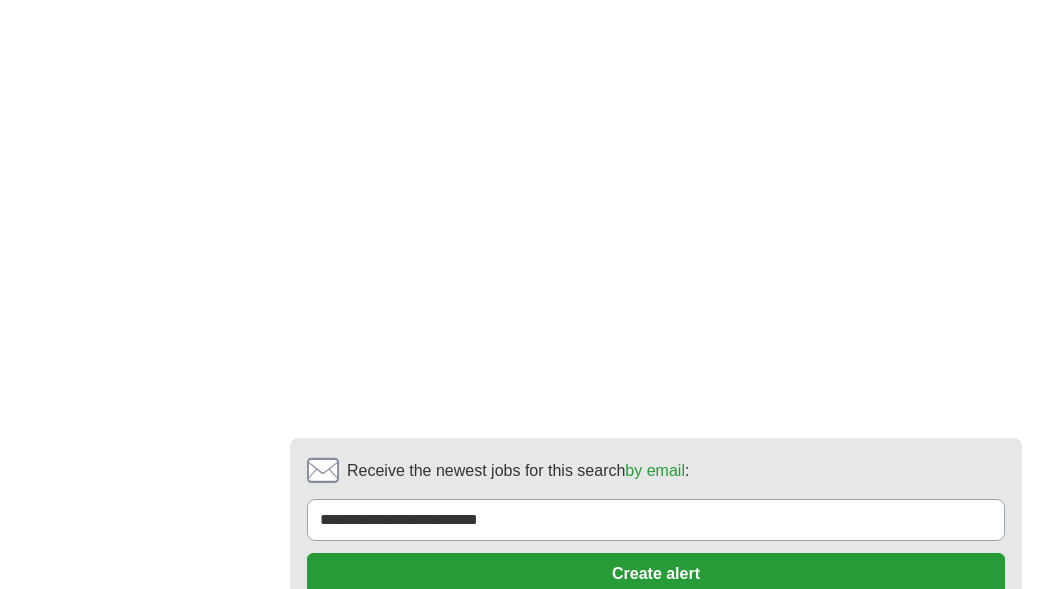 click on "5" at bounding box center [643, 704] 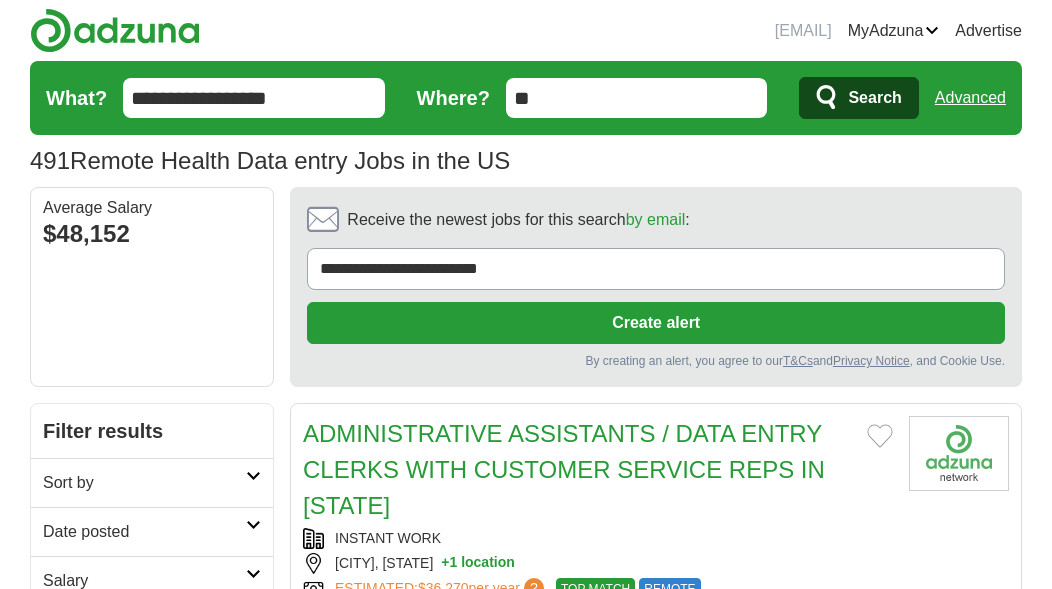 scroll, scrollTop: 0, scrollLeft: 0, axis: both 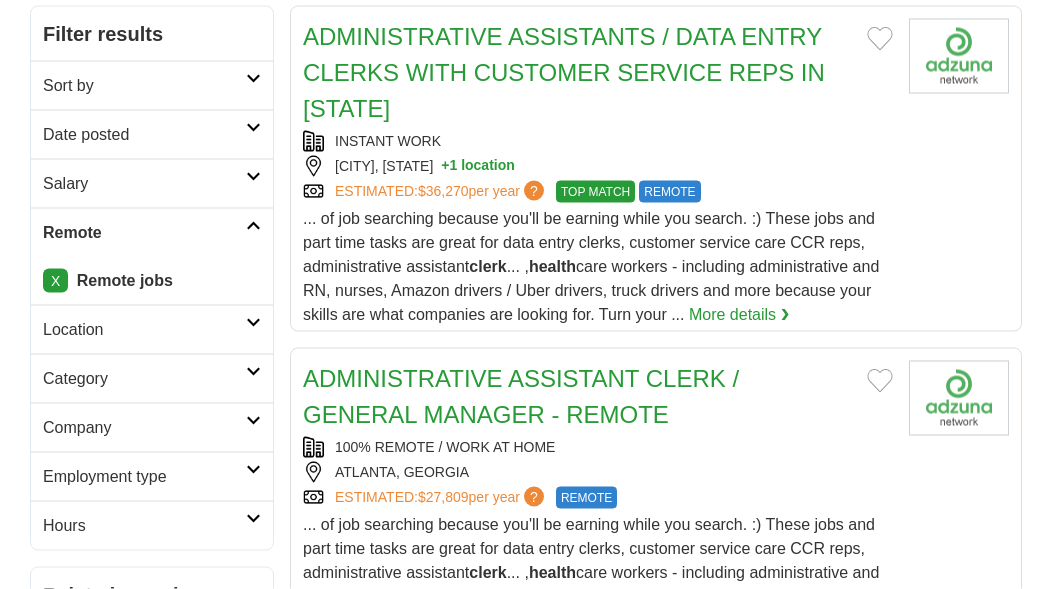 click on "ADMINISTRATIVE ASSISTANTS / DATA ENTRY CLERKS WITH CUSTOMER SERVICE REPS IN NEW YORK" at bounding box center [564, 72] 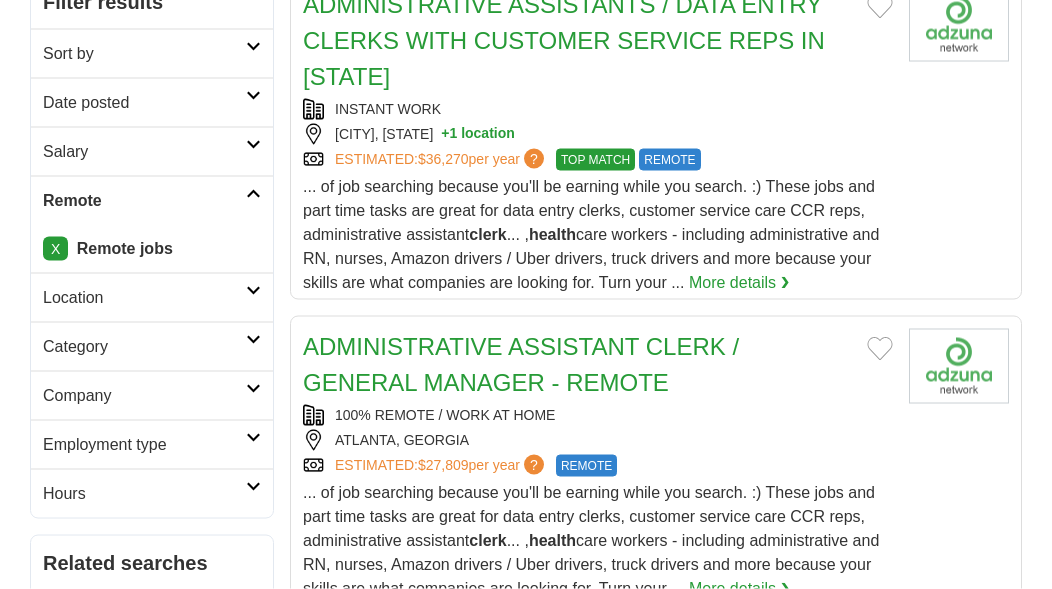 scroll, scrollTop: 0, scrollLeft: 0, axis: both 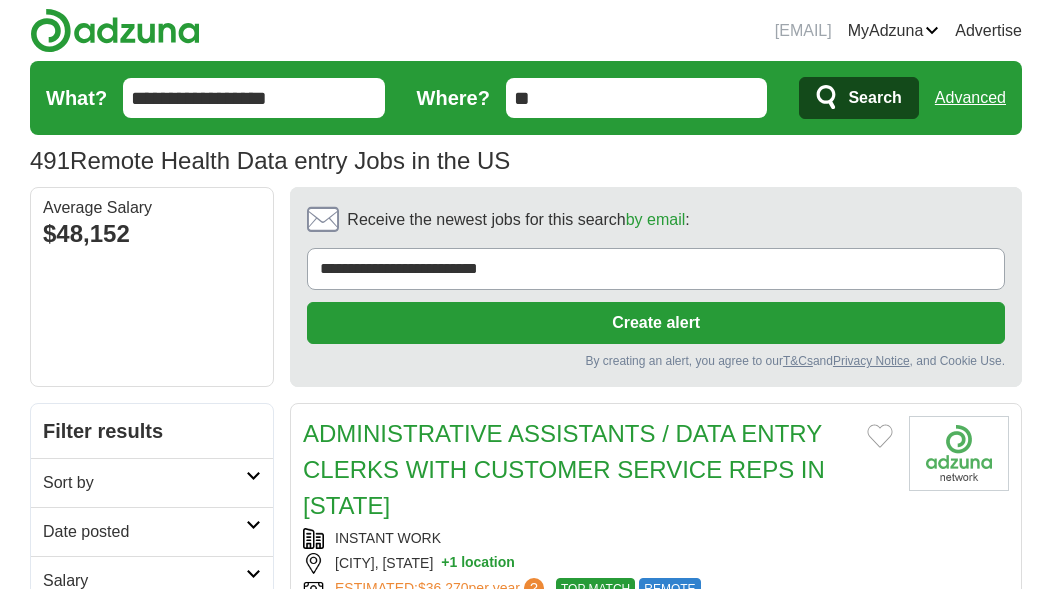 click on "**********" at bounding box center (254, 98) 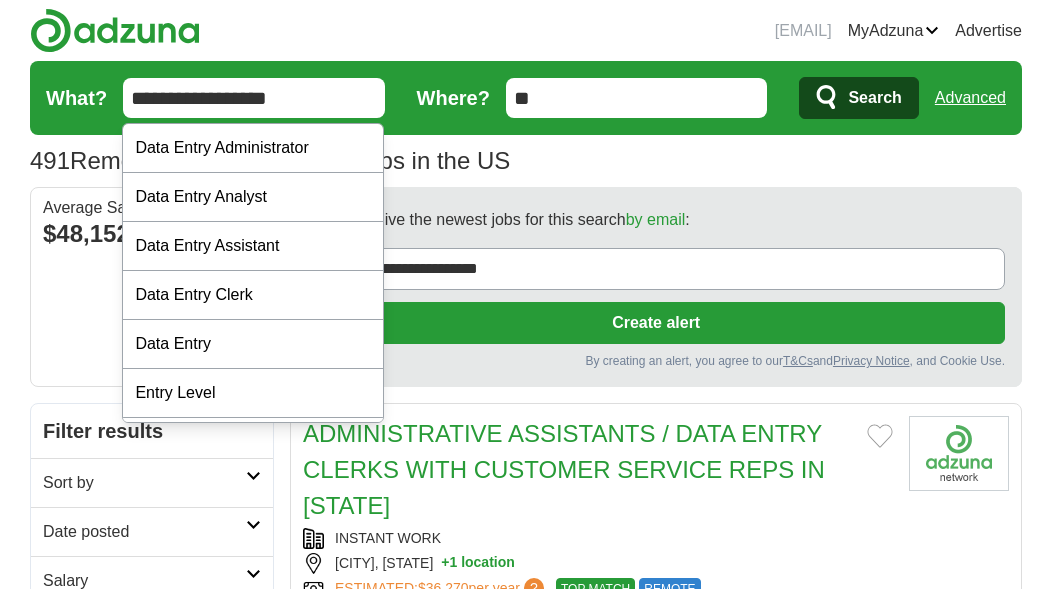 click on "**********" at bounding box center (254, 98) 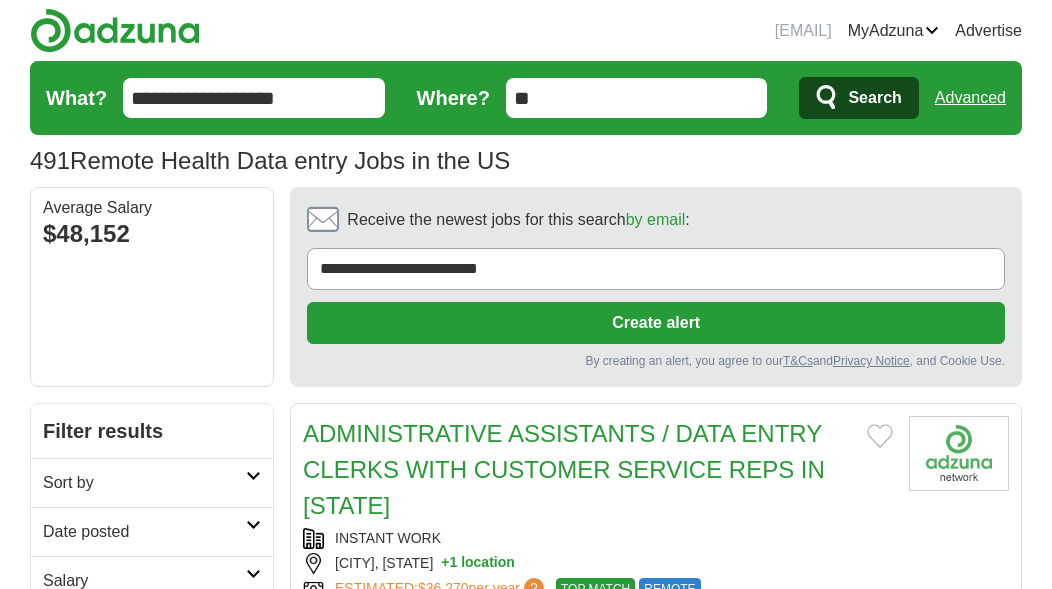 type on "**********" 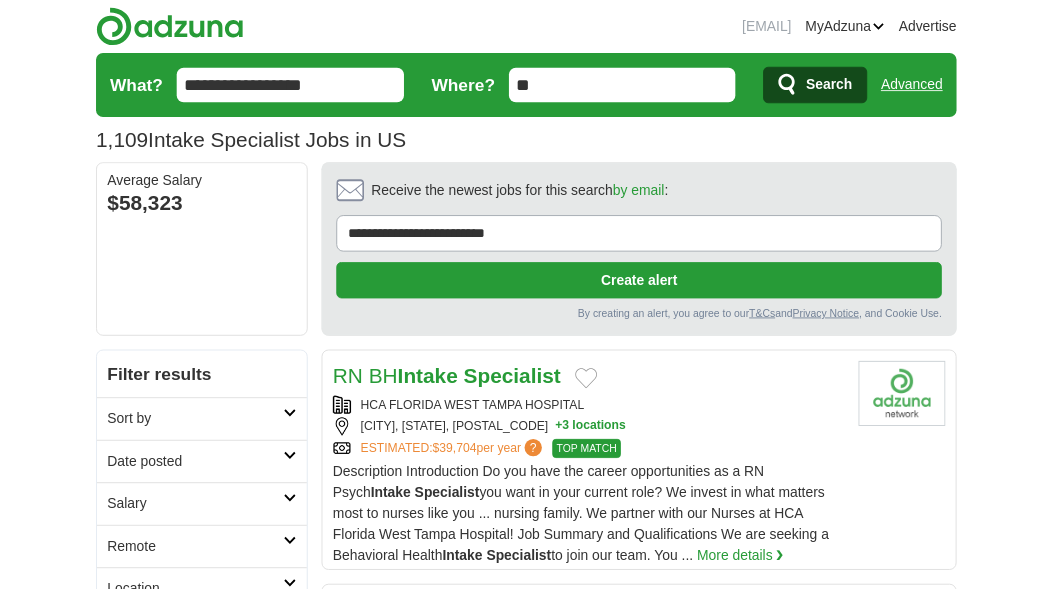 scroll, scrollTop: 0, scrollLeft: 0, axis: both 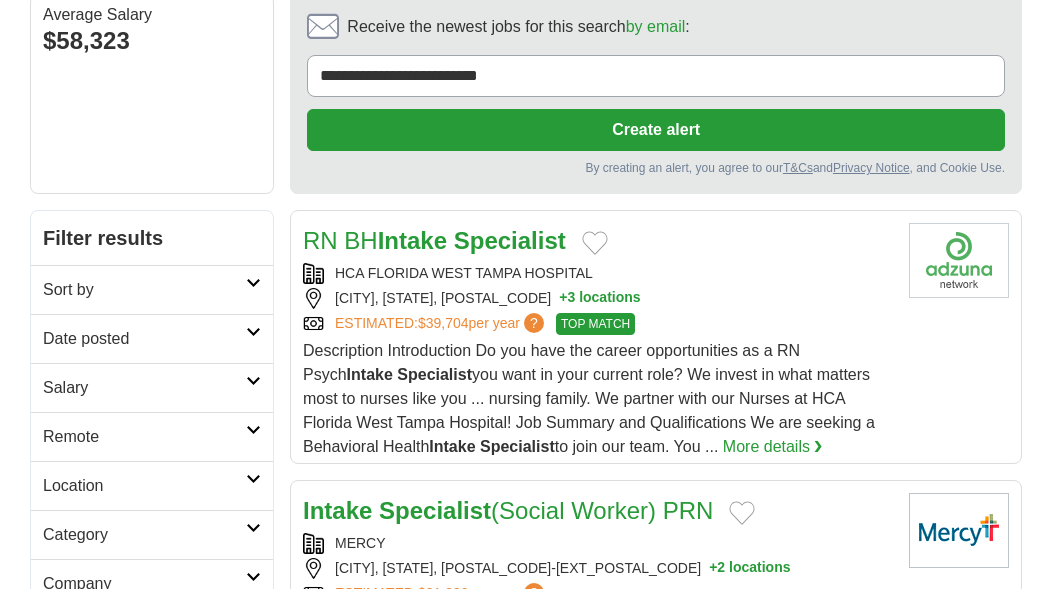 click on "Remote" at bounding box center (144, 437) 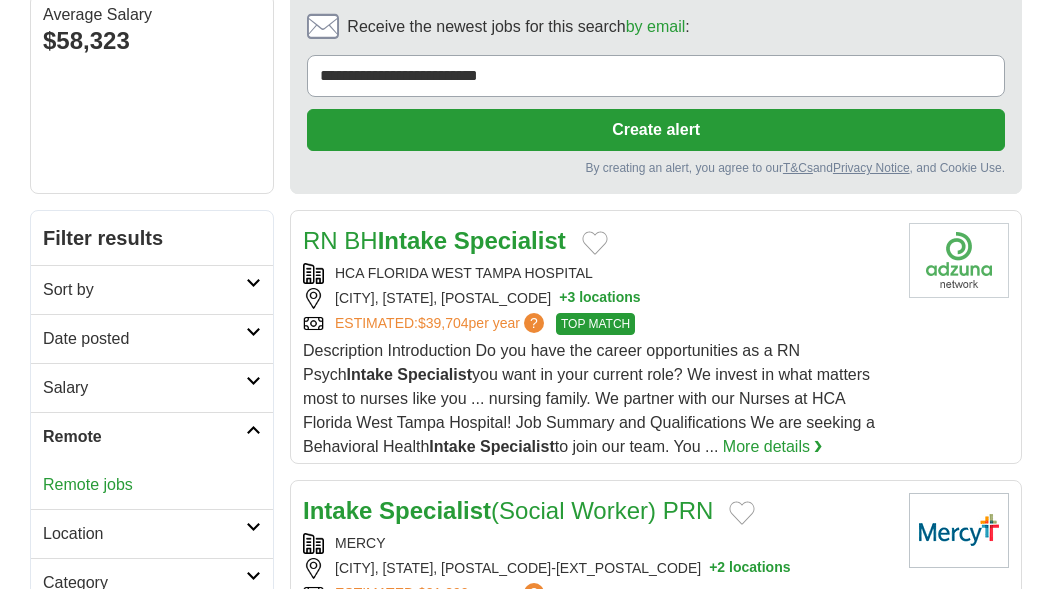 click on "Remote jobs" at bounding box center (88, 484) 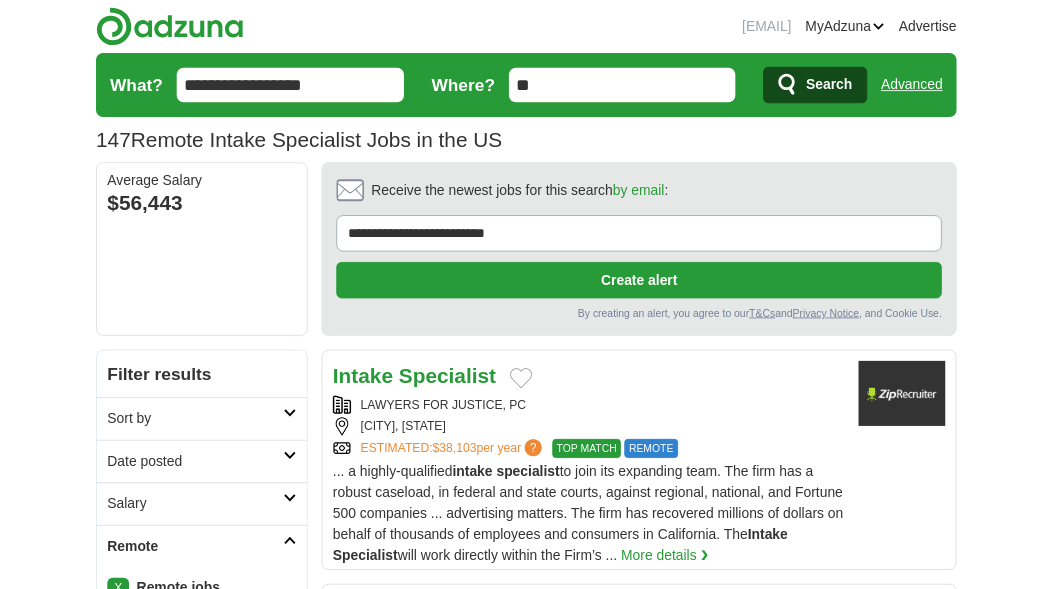 scroll, scrollTop: 0, scrollLeft: 0, axis: both 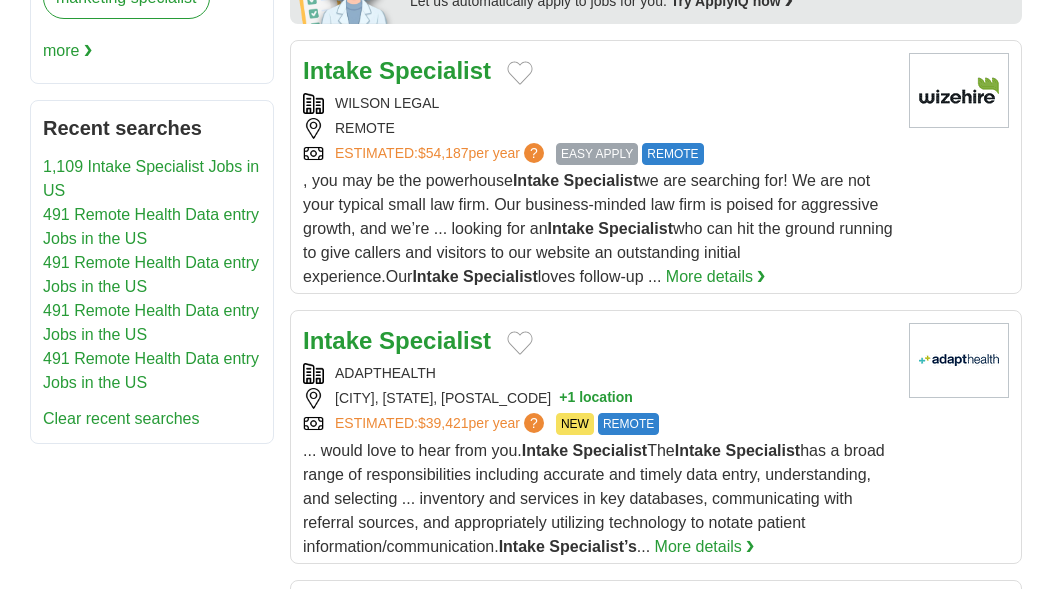 click on "WILSON LEGAL" at bounding box center (598, 103) 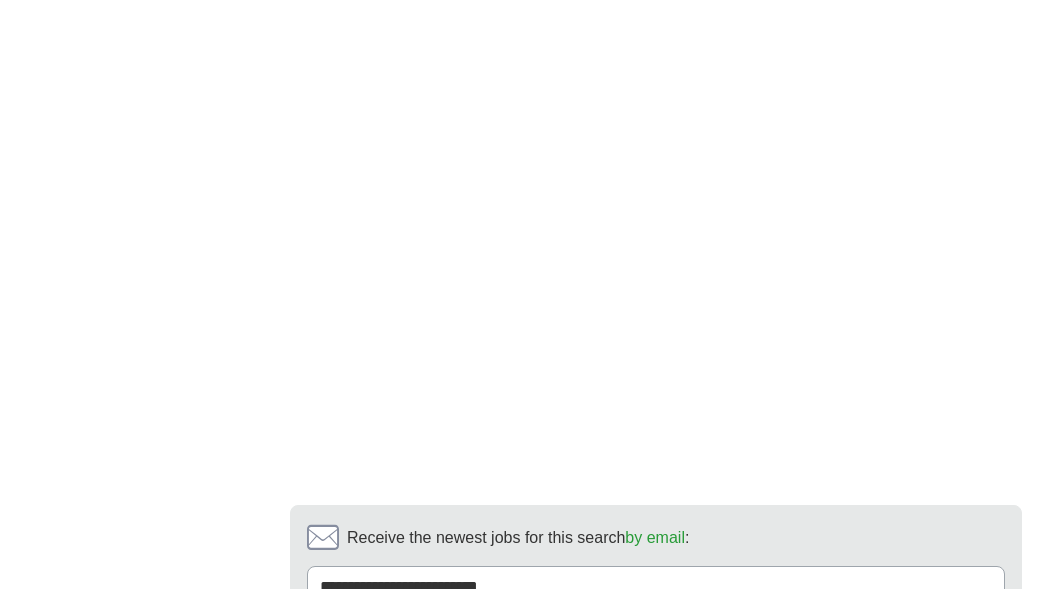 scroll, scrollTop: 3734, scrollLeft: 0, axis: vertical 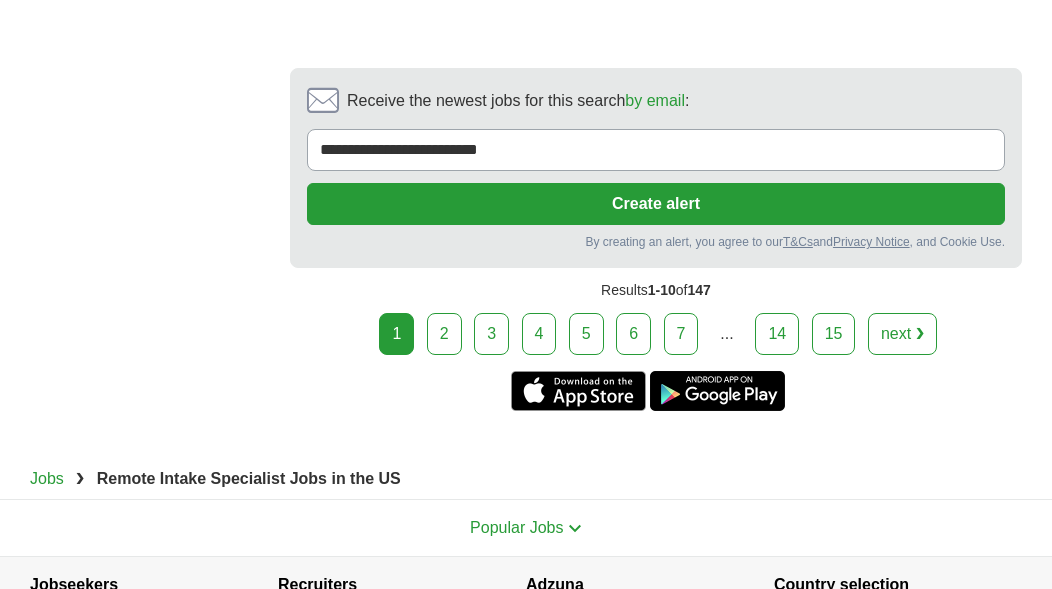click on "2" at bounding box center (444, 334) 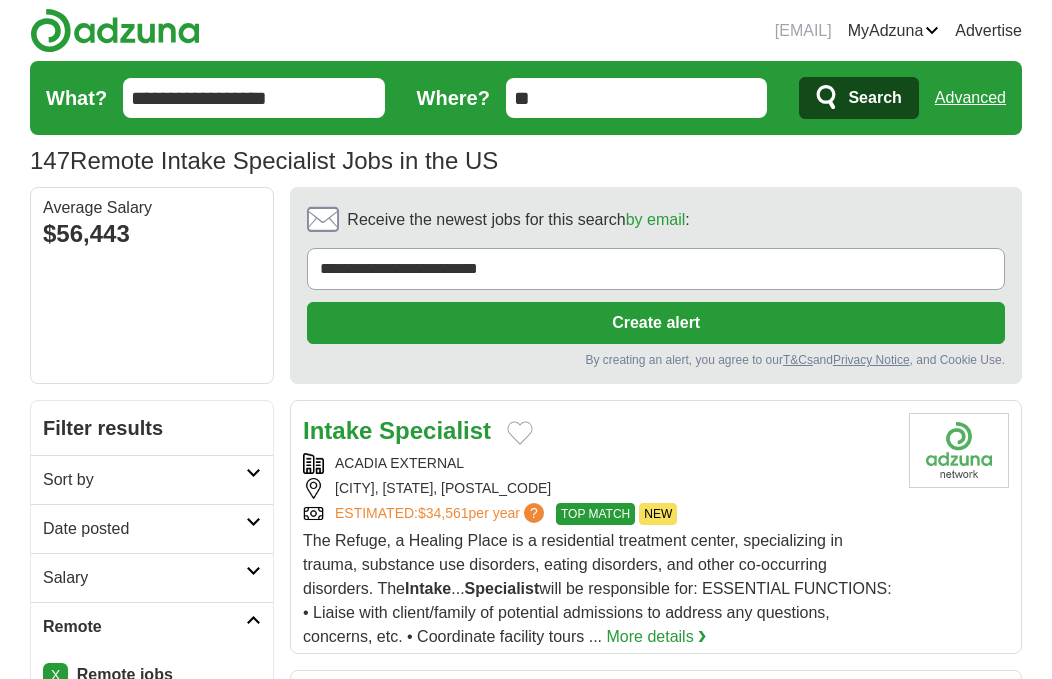 scroll, scrollTop: 0, scrollLeft: 0, axis: both 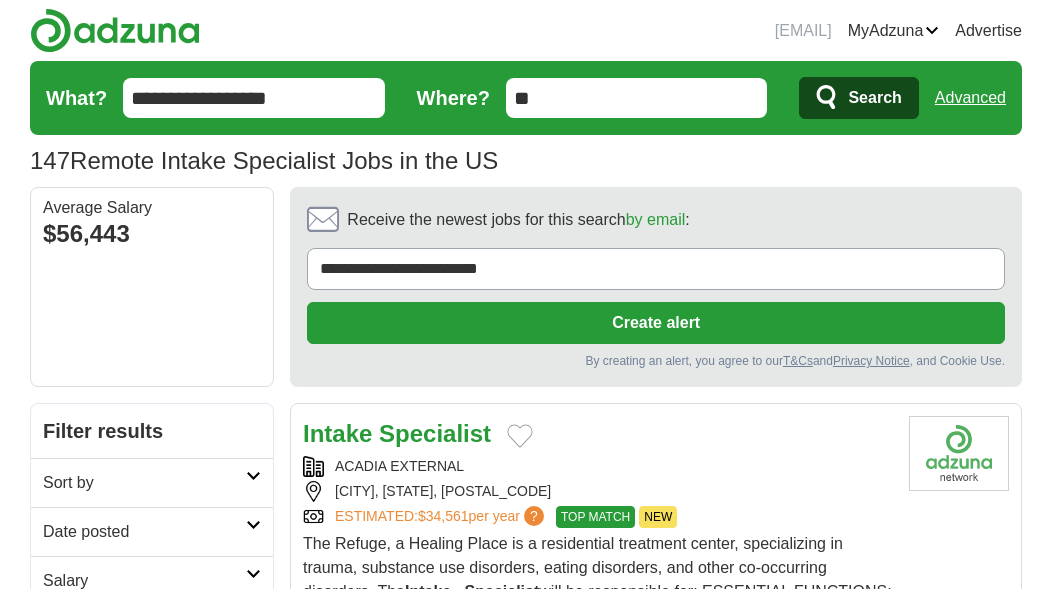 click on "**********" at bounding box center (254, 98) 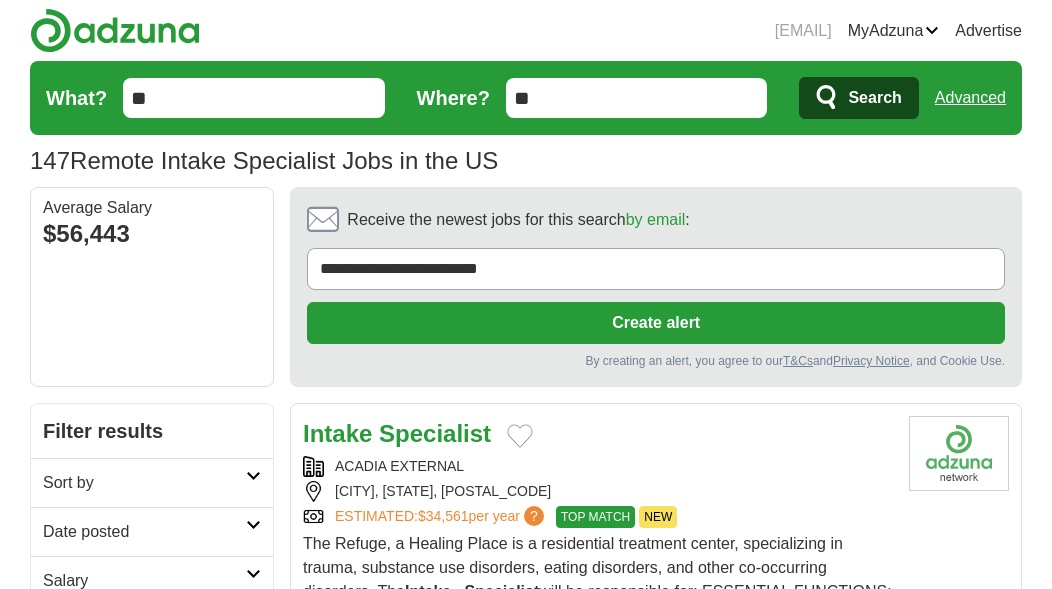 type on "*" 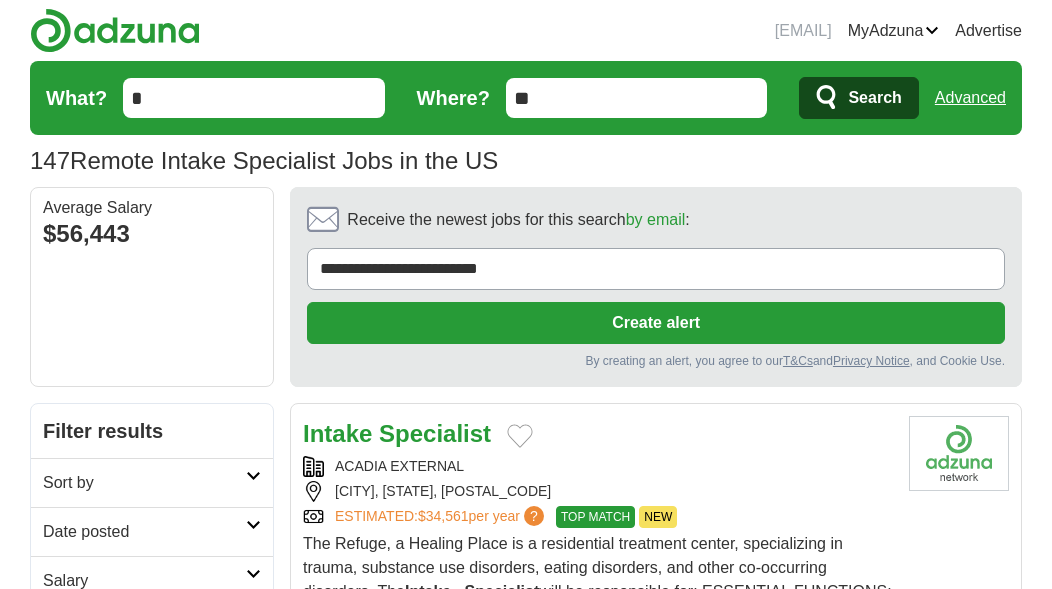 type 